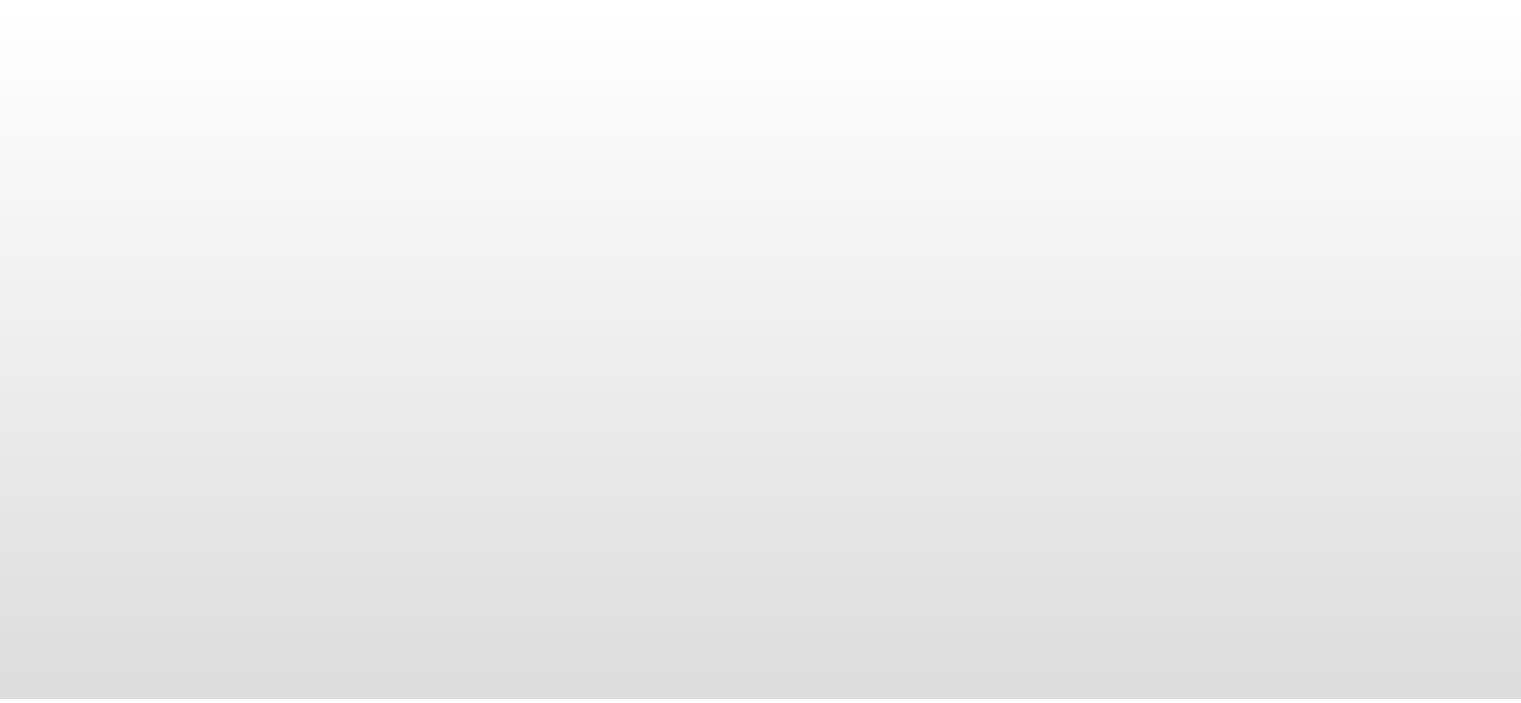 scroll, scrollTop: 0, scrollLeft: 0, axis: both 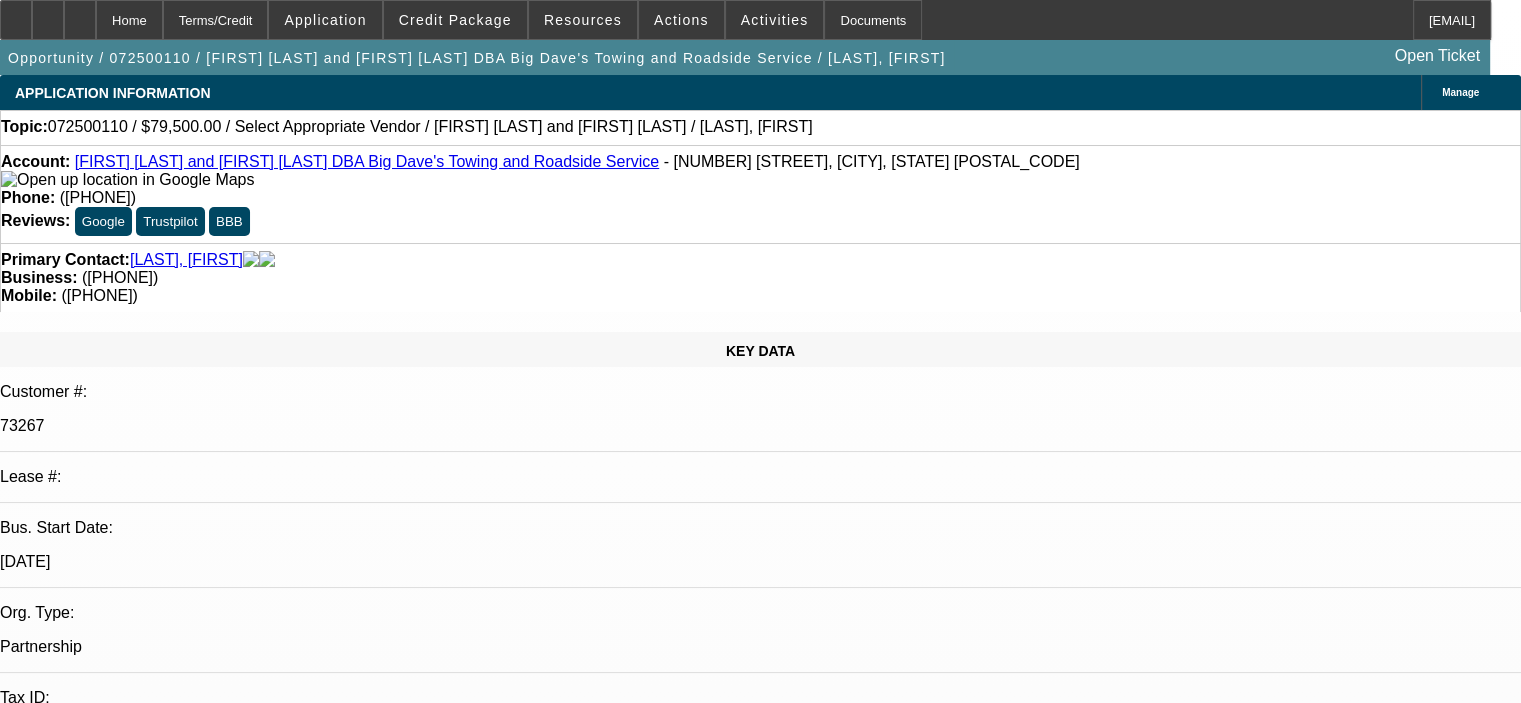 select on "0" 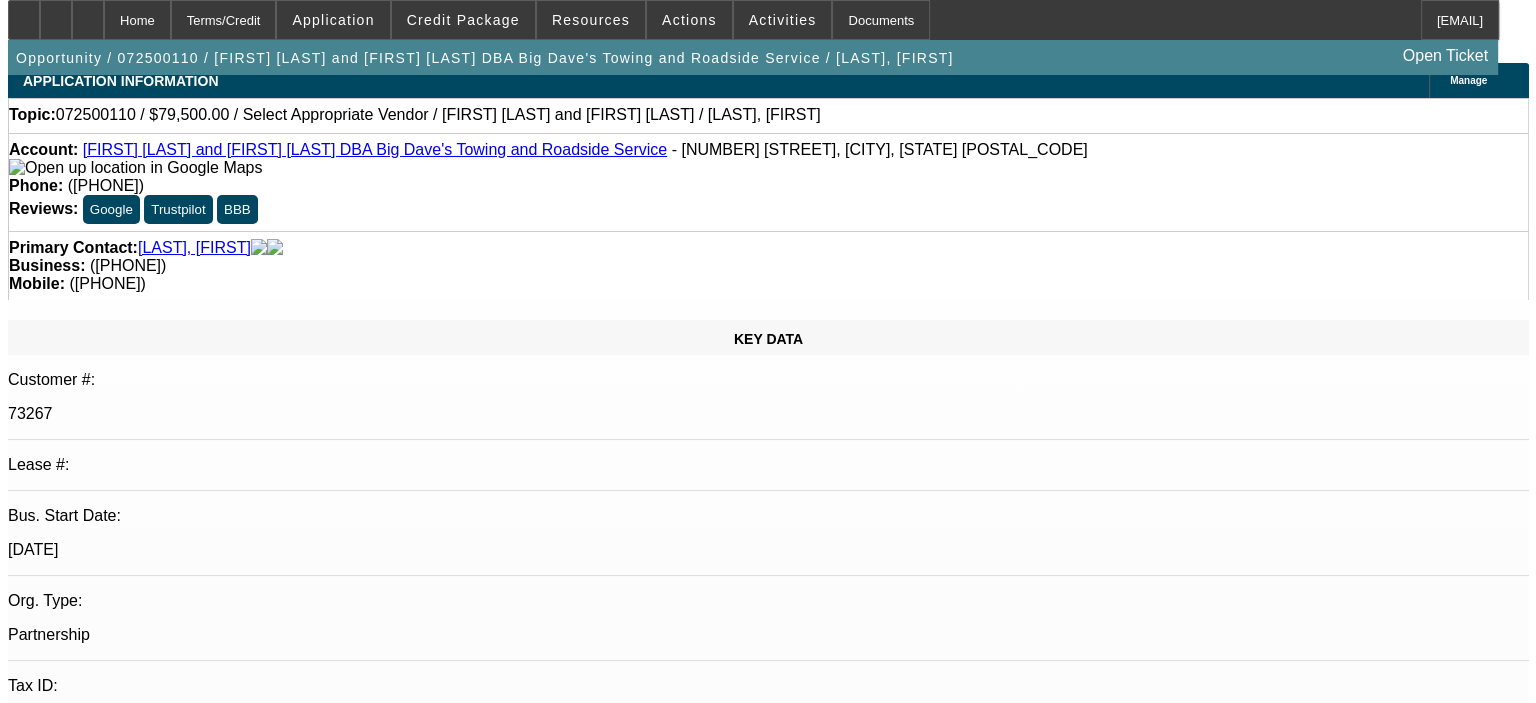 scroll, scrollTop: 0, scrollLeft: 0, axis: both 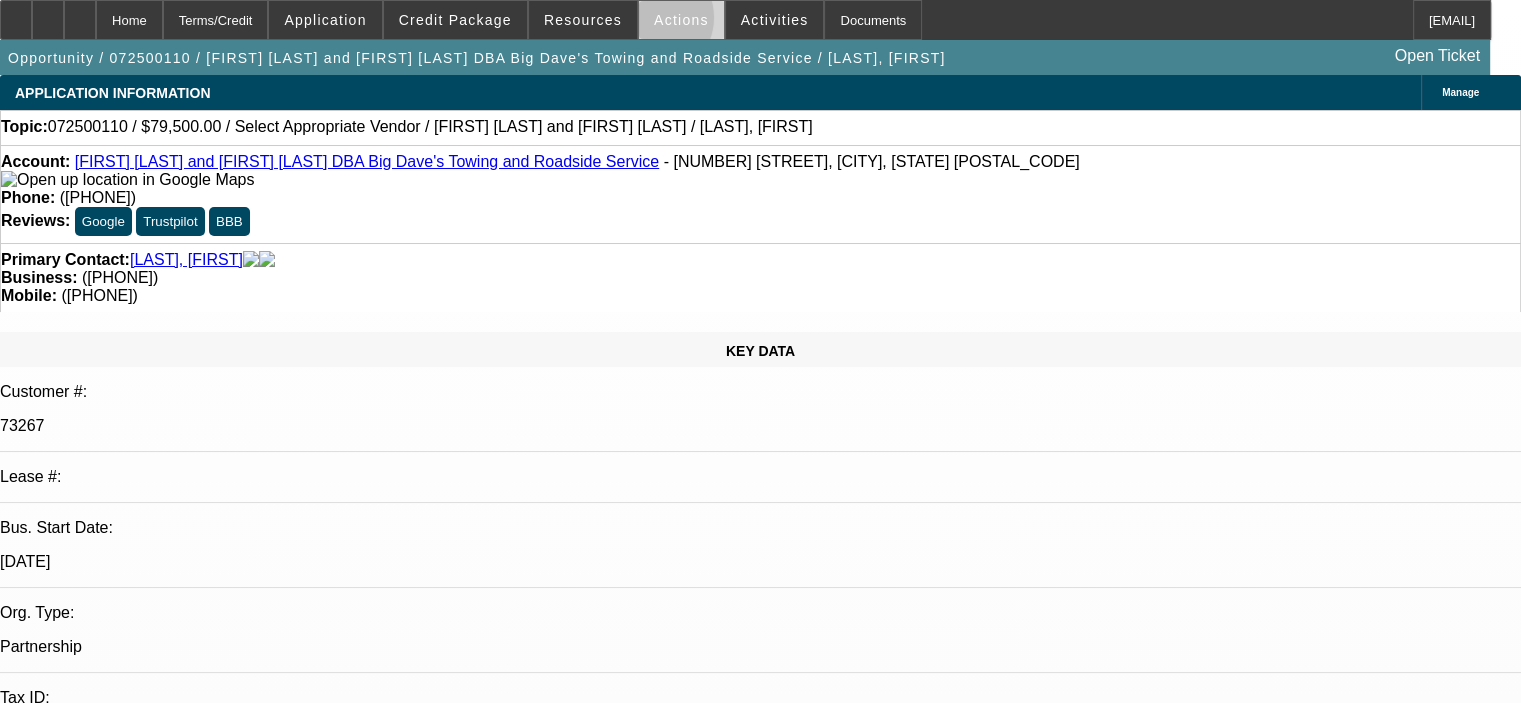 click at bounding box center [681, 20] 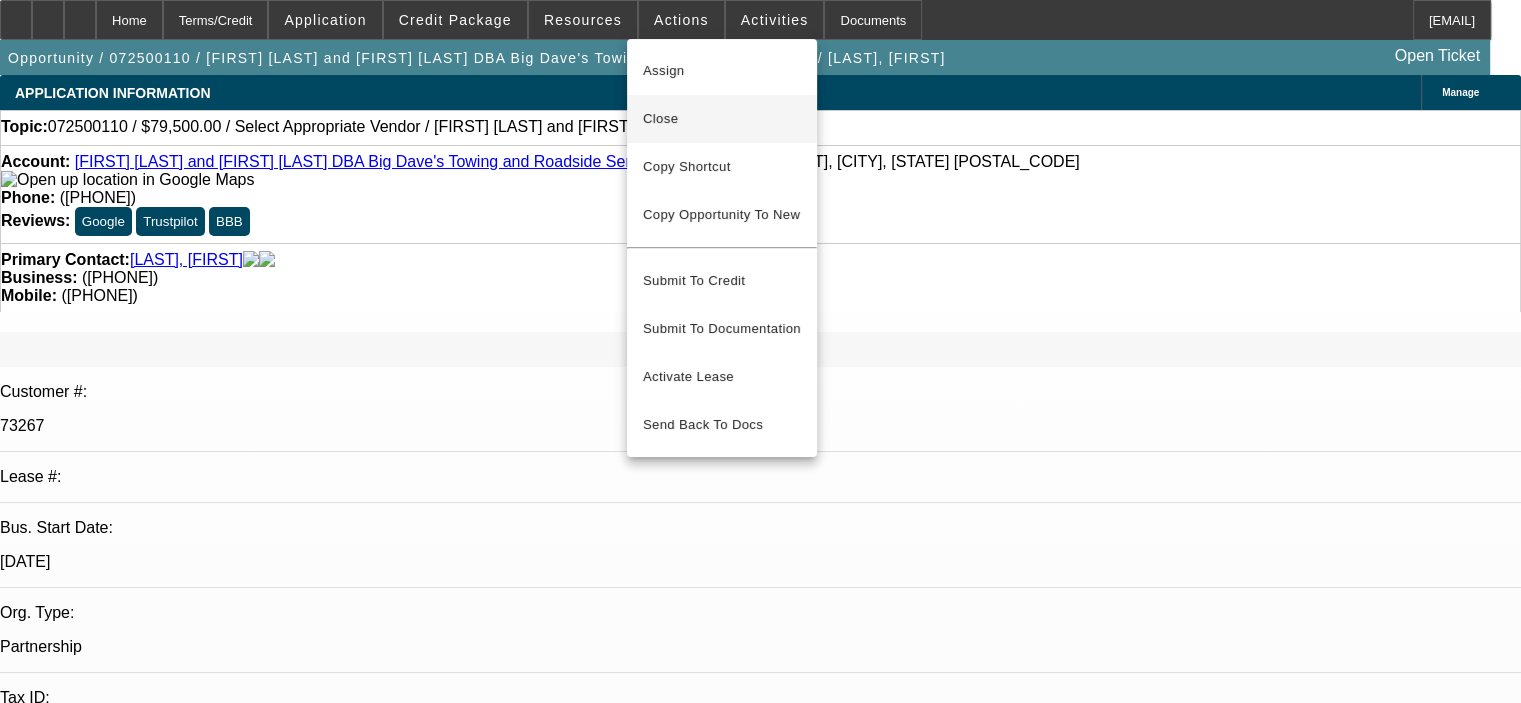 click on "Close" at bounding box center [722, 119] 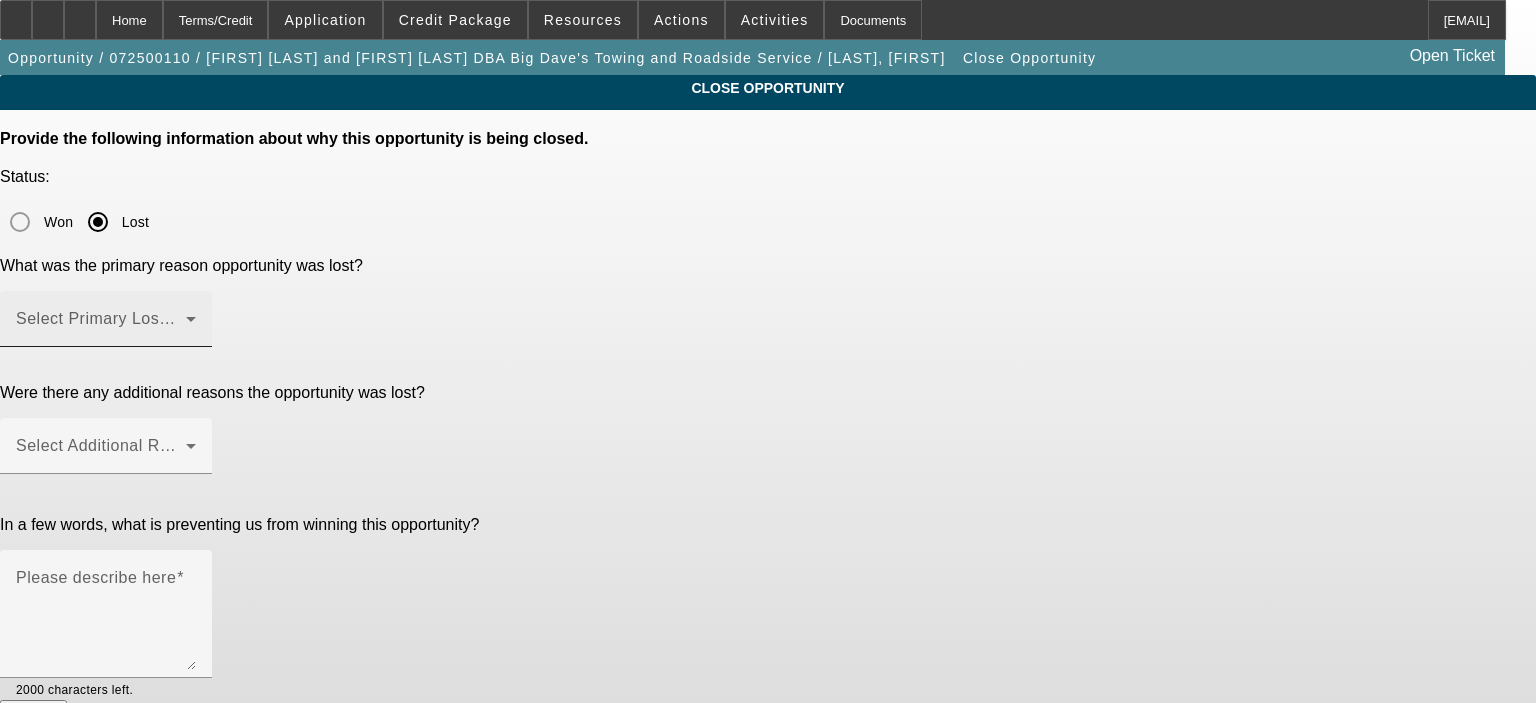 click at bounding box center [101, 327] 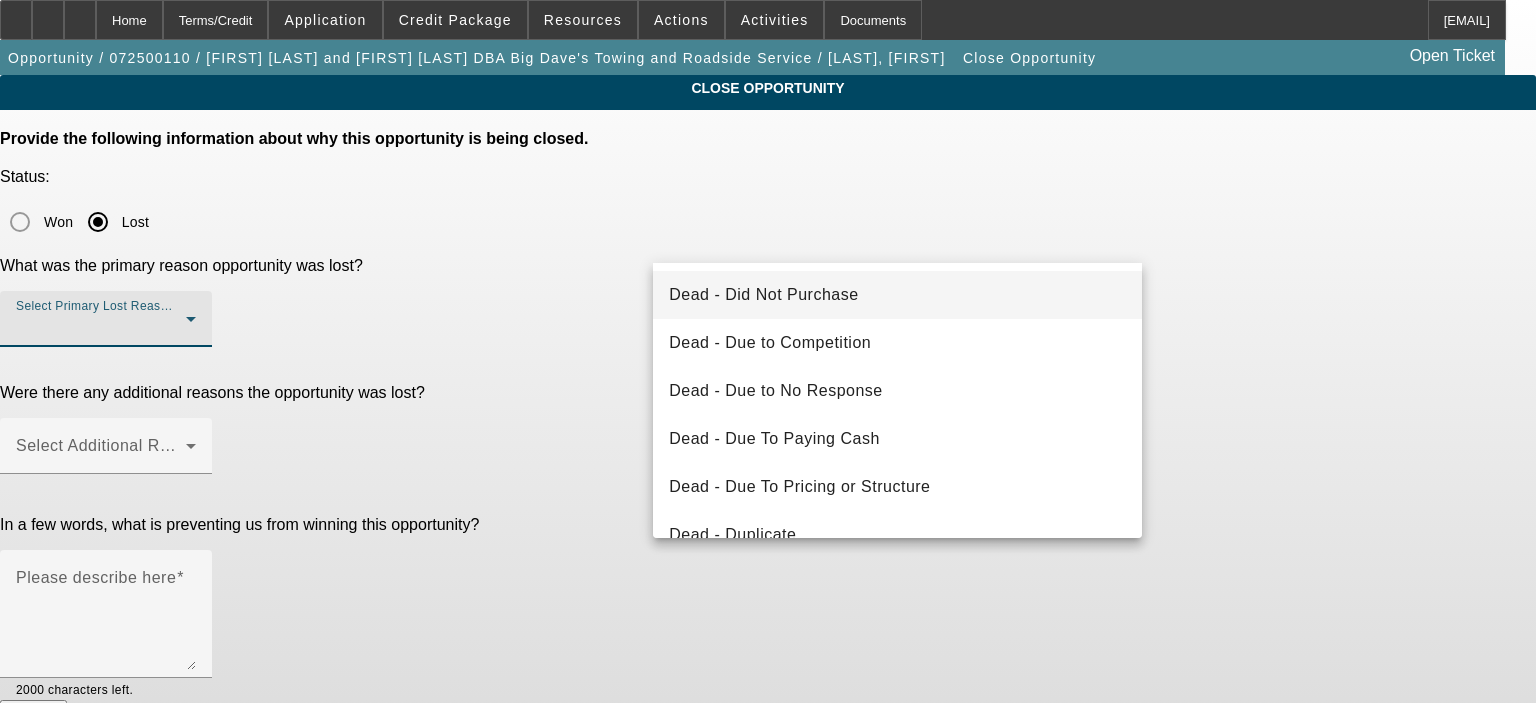 click on "Dead - Did Not Purchase" at bounding box center (897, 295) 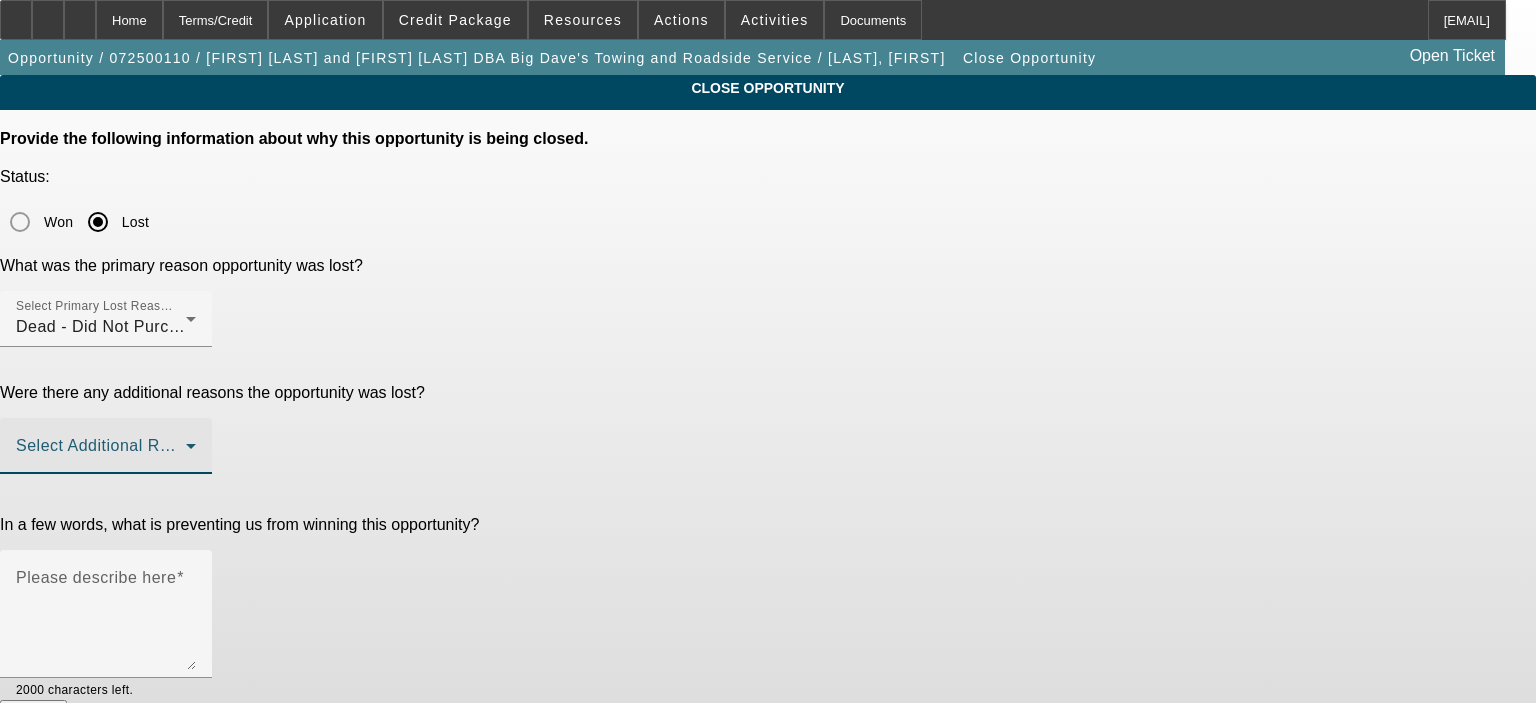 click at bounding box center (101, 454) 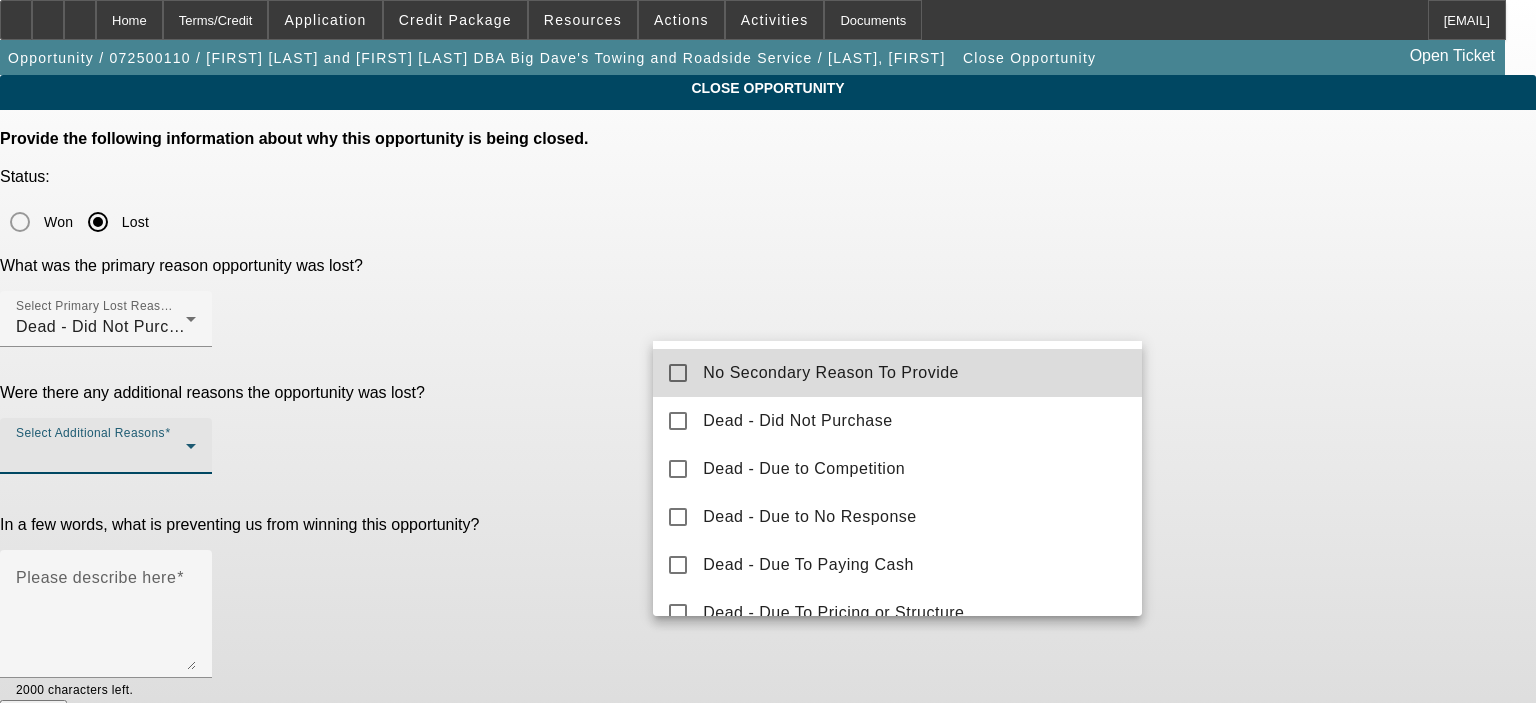 click on "No Secondary Reason To Provide" at bounding box center [831, 373] 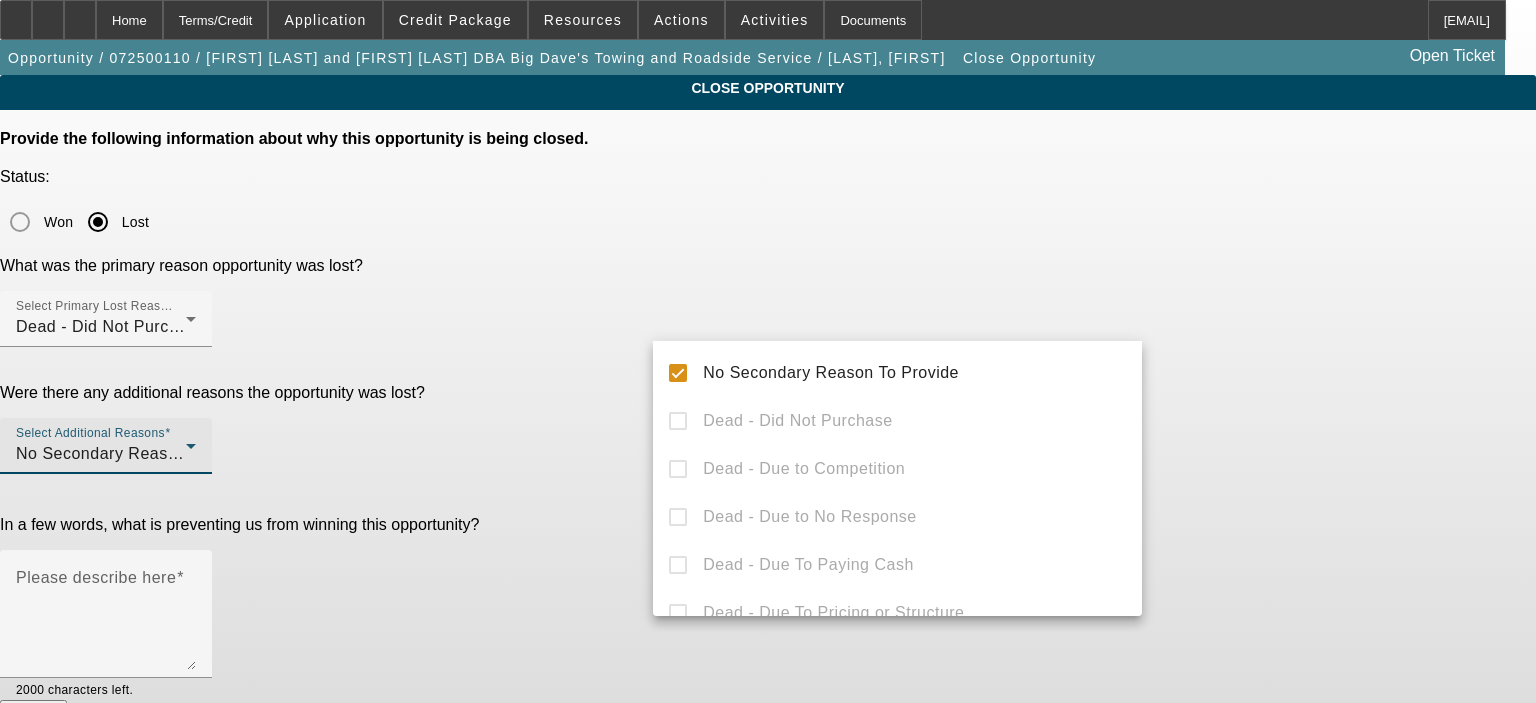 click at bounding box center (768, 351) 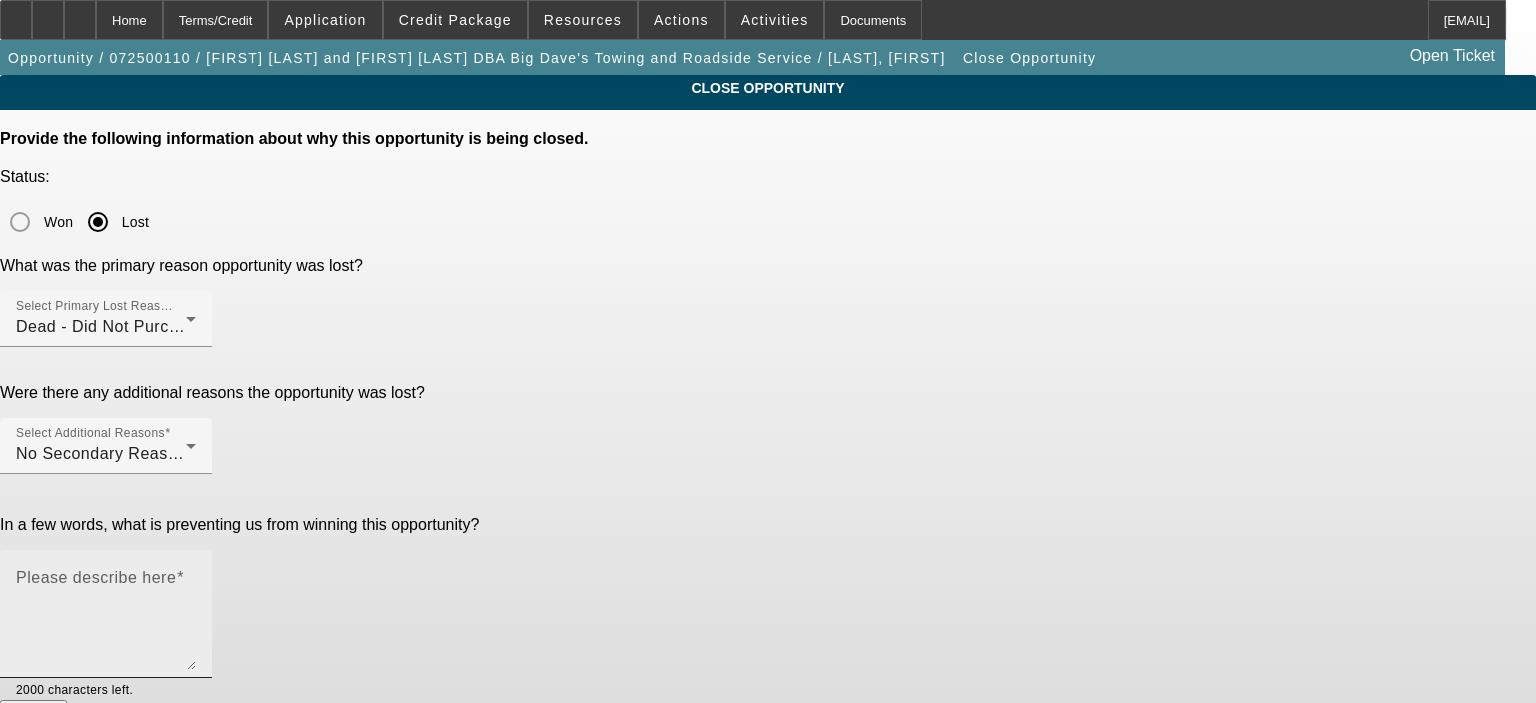 click on "Please describe here" at bounding box center (106, 622) 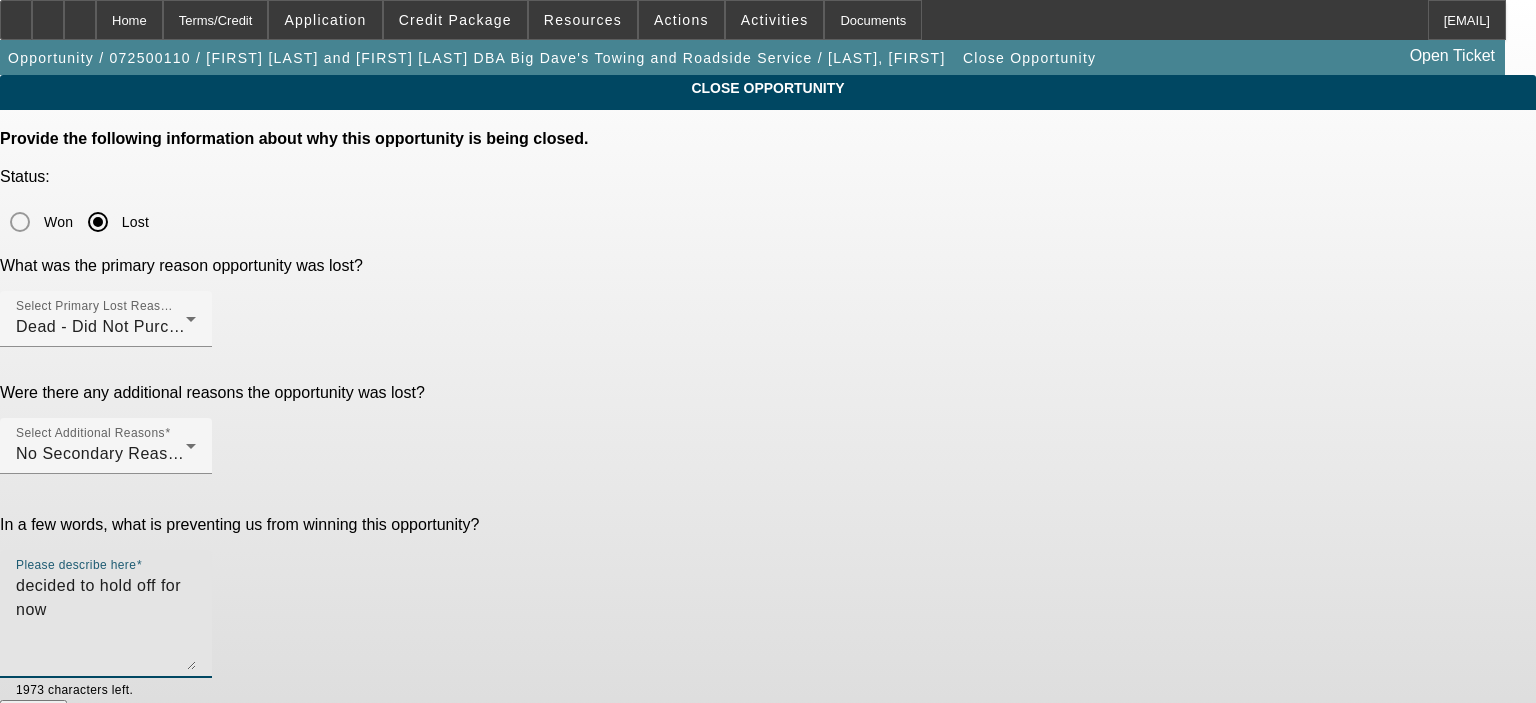 type on "decided to hold off for now" 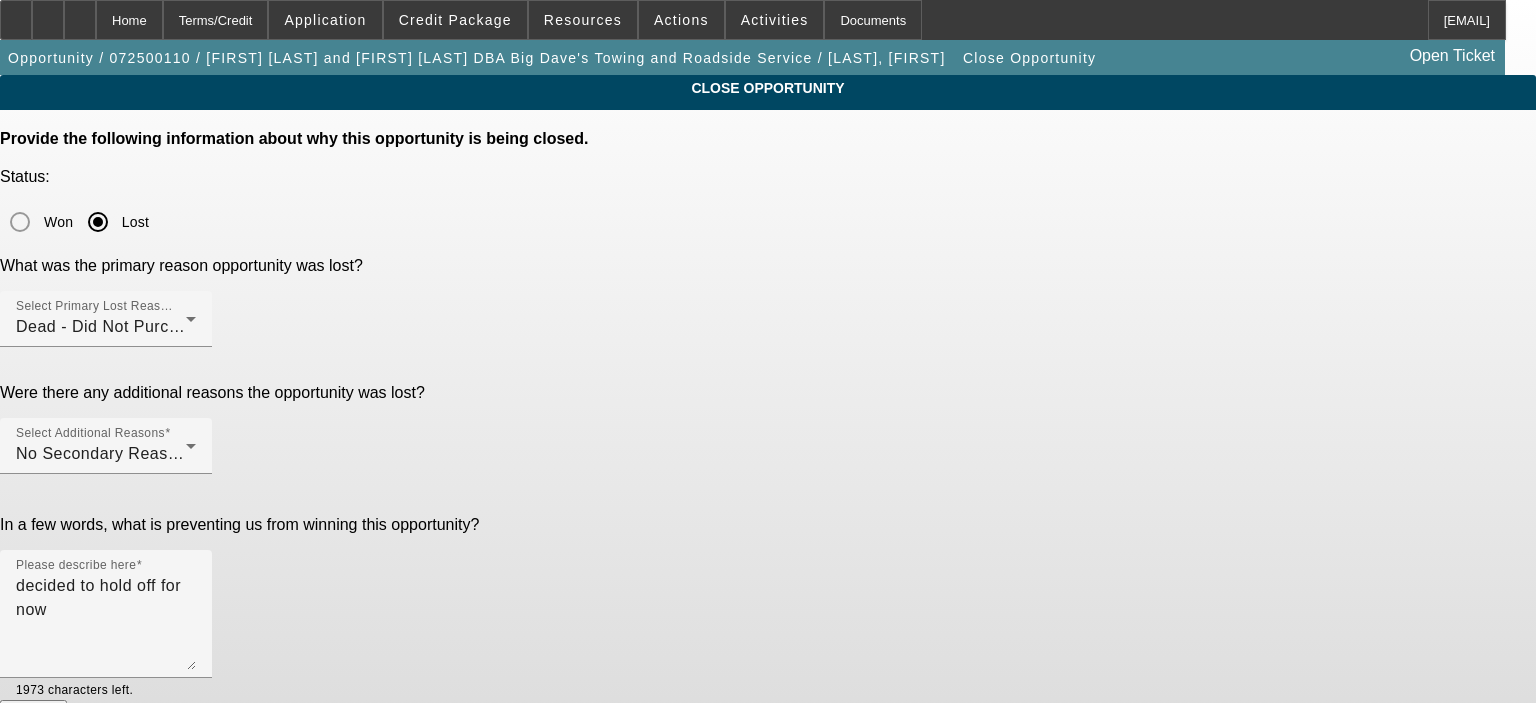 click on "Submit" 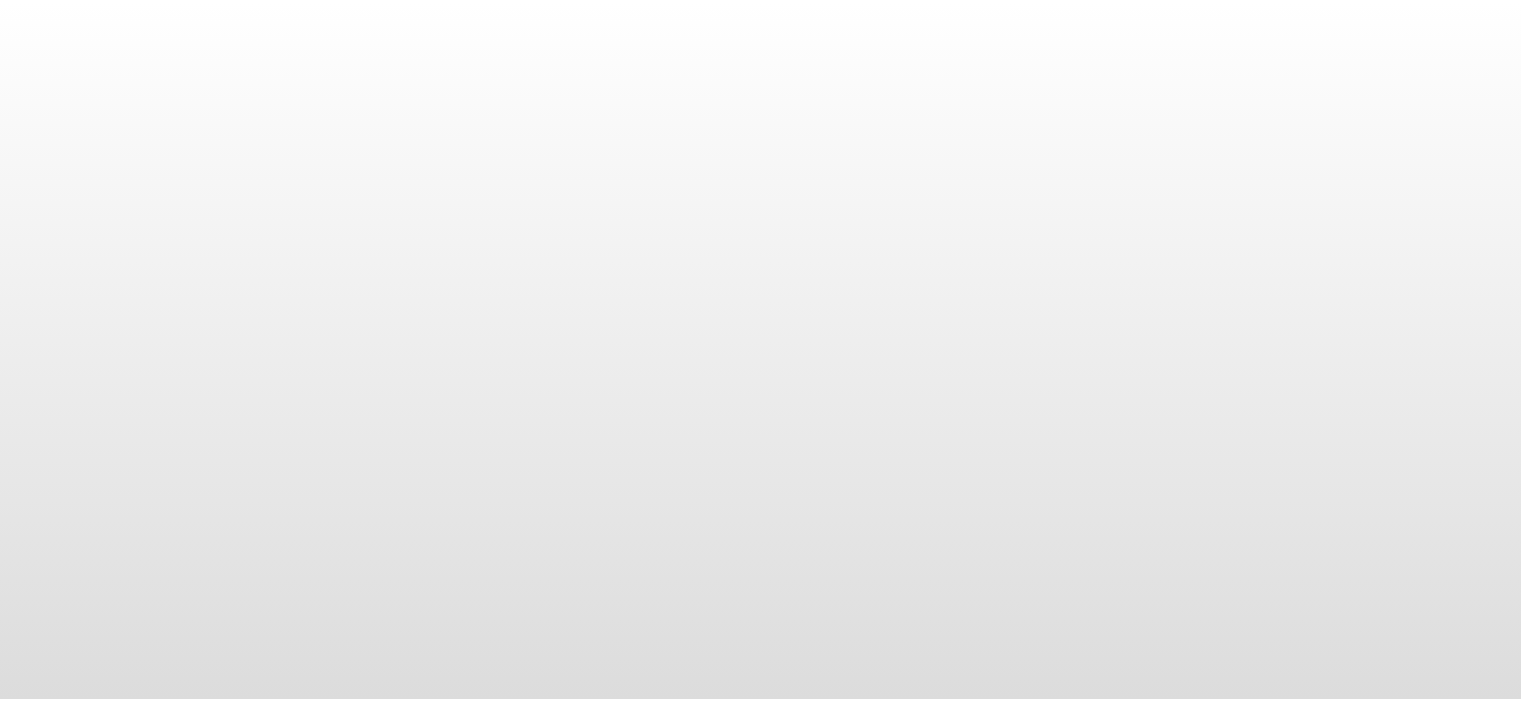 scroll, scrollTop: 0, scrollLeft: 0, axis: both 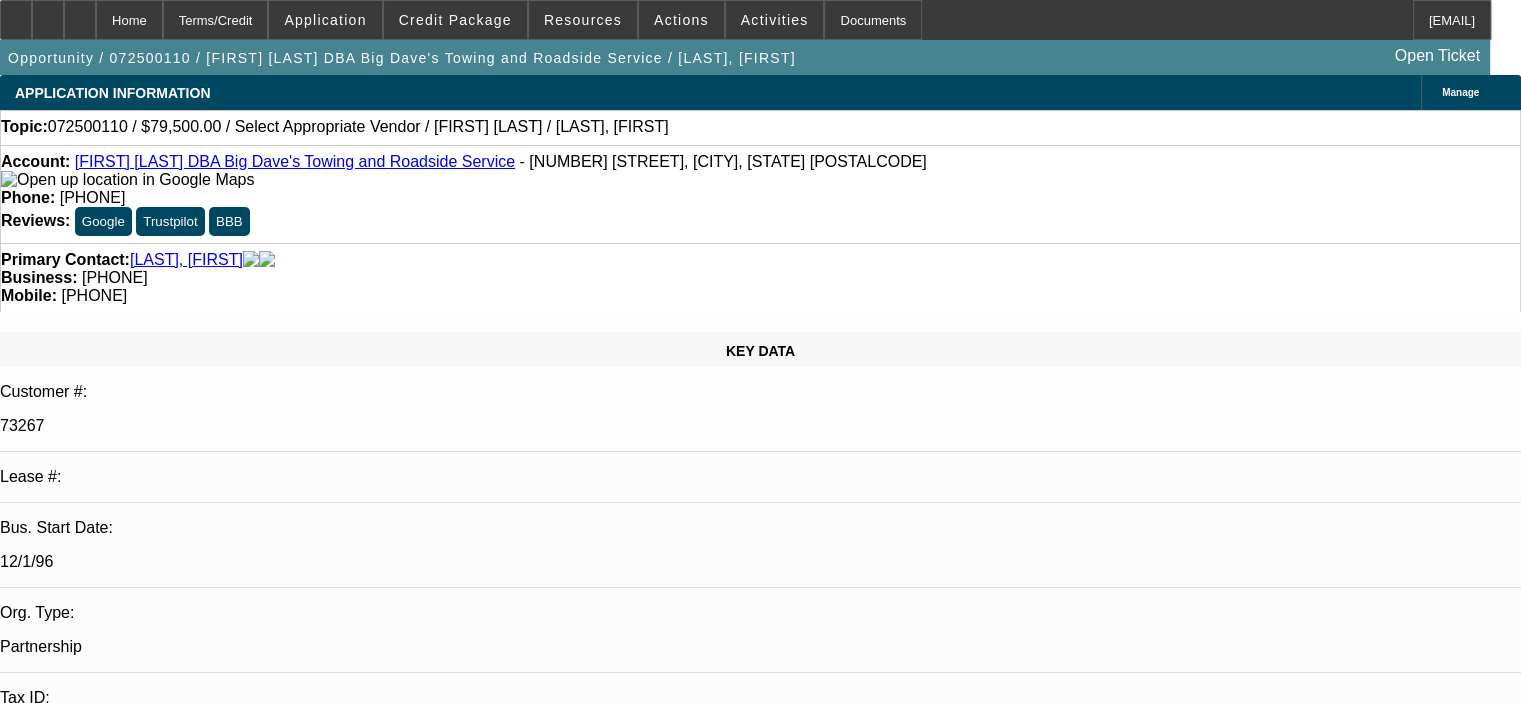 select on "0" 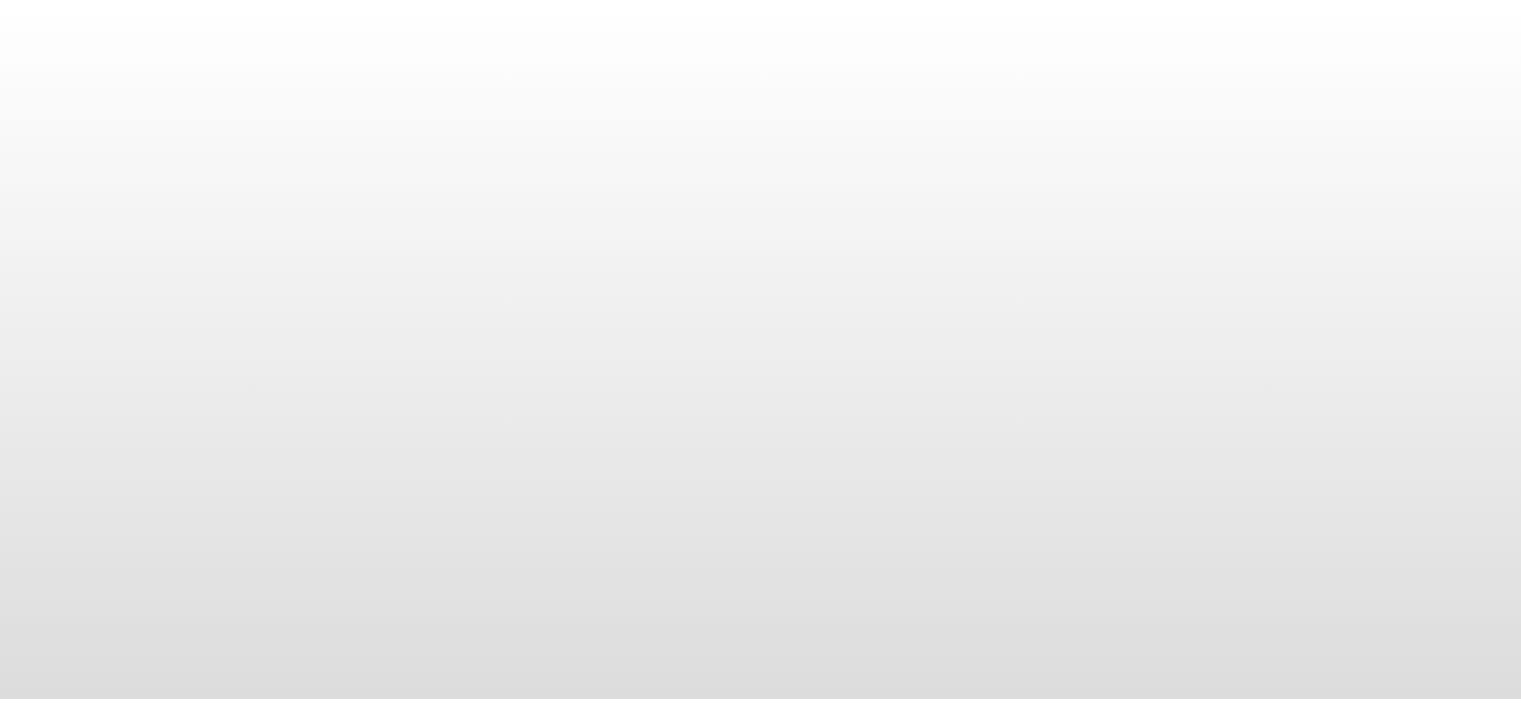 scroll, scrollTop: 0, scrollLeft: 0, axis: both 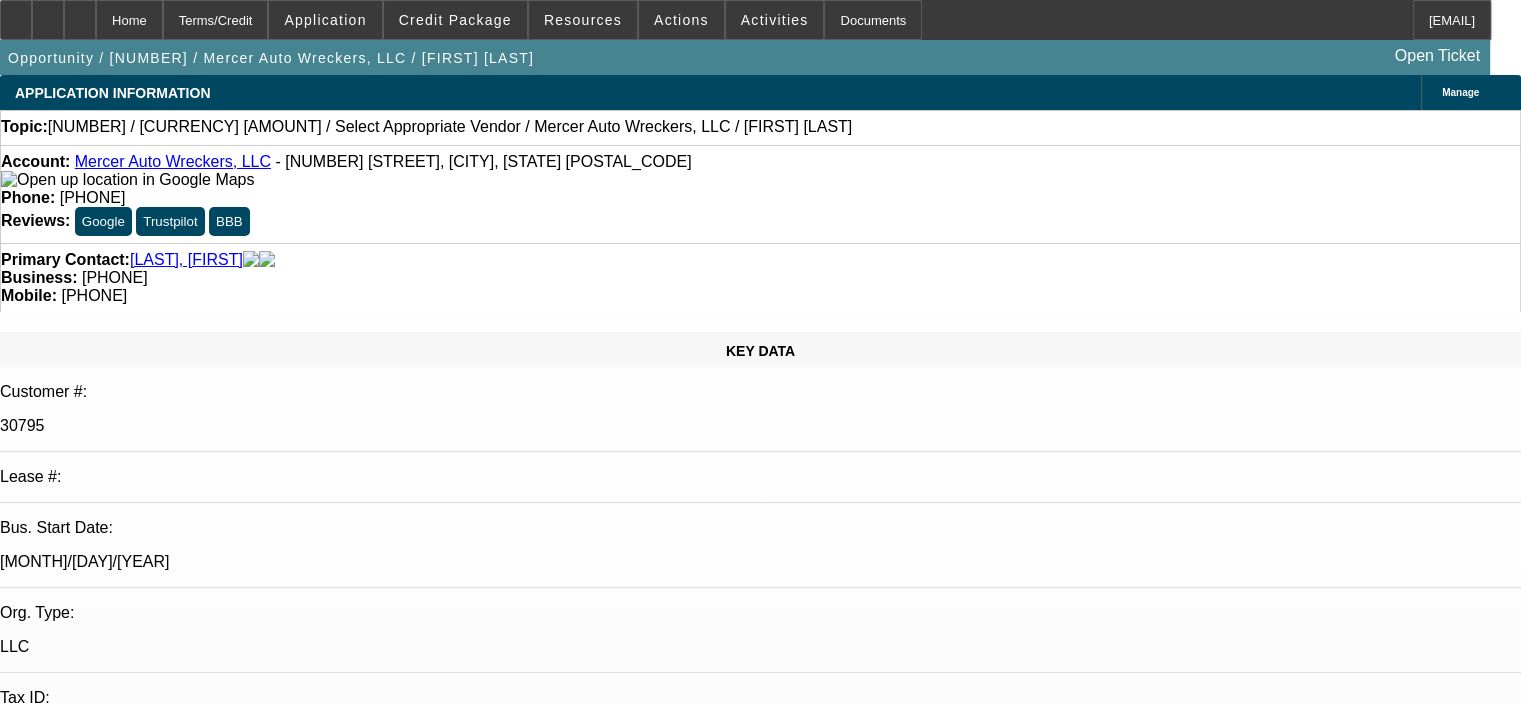 select on "0" 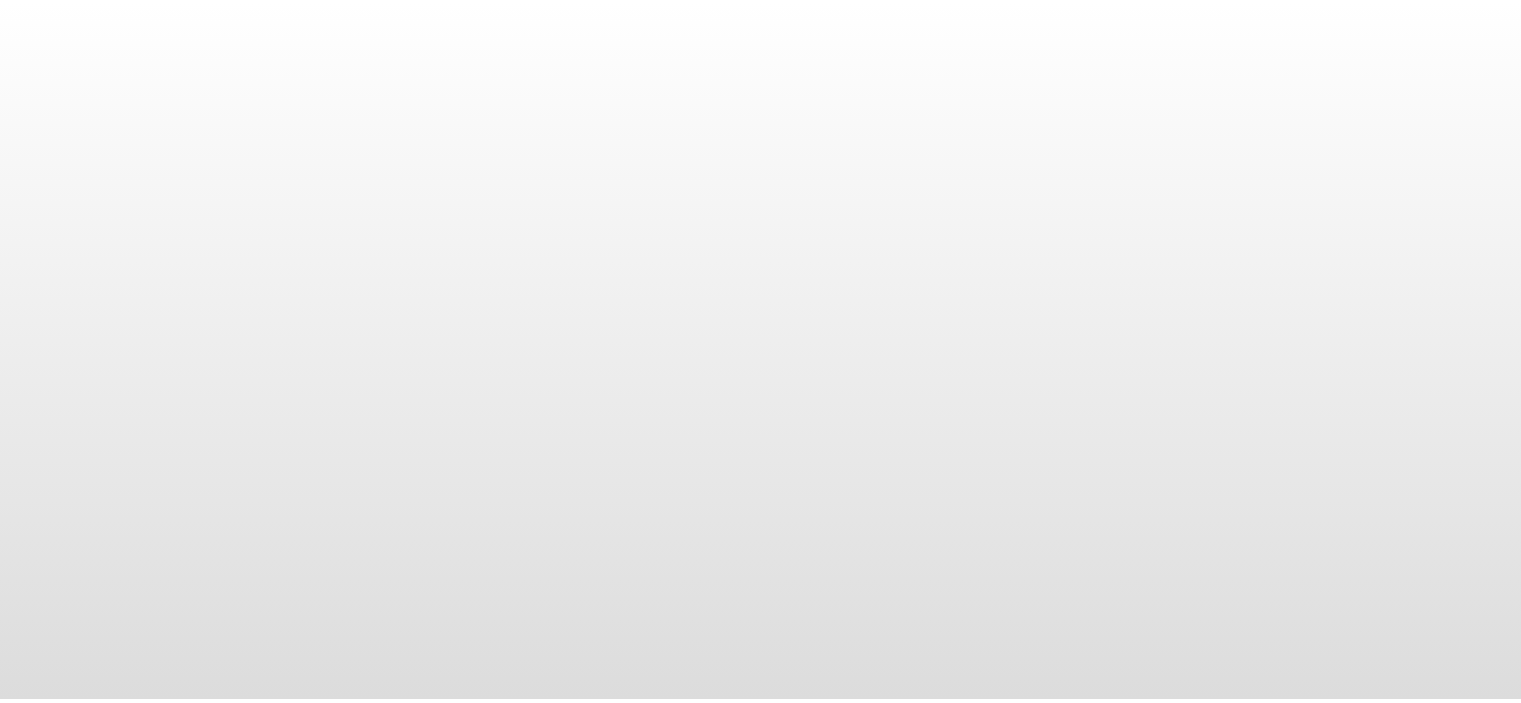 scroll, scrollTop: 0, scrollLeft: 0, axis: both 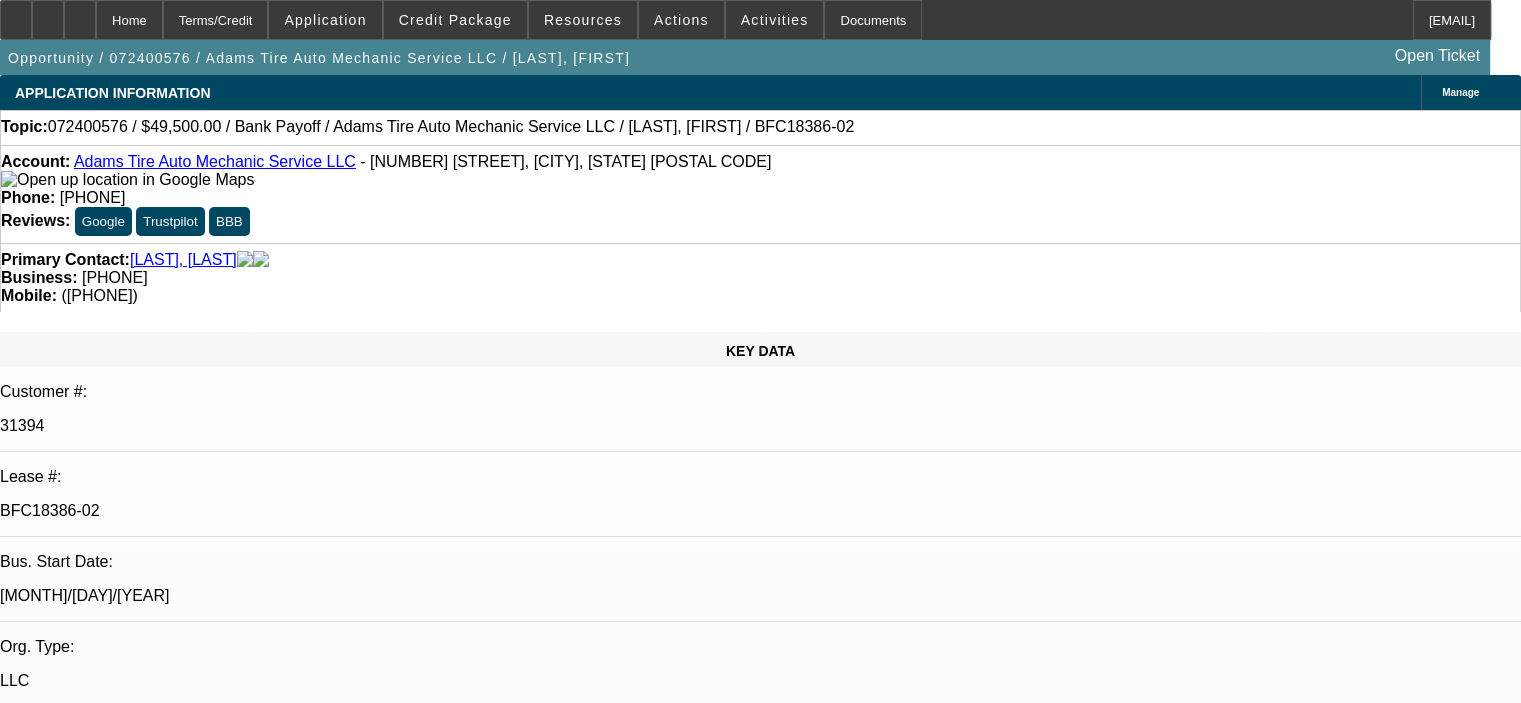 select on "0.1" 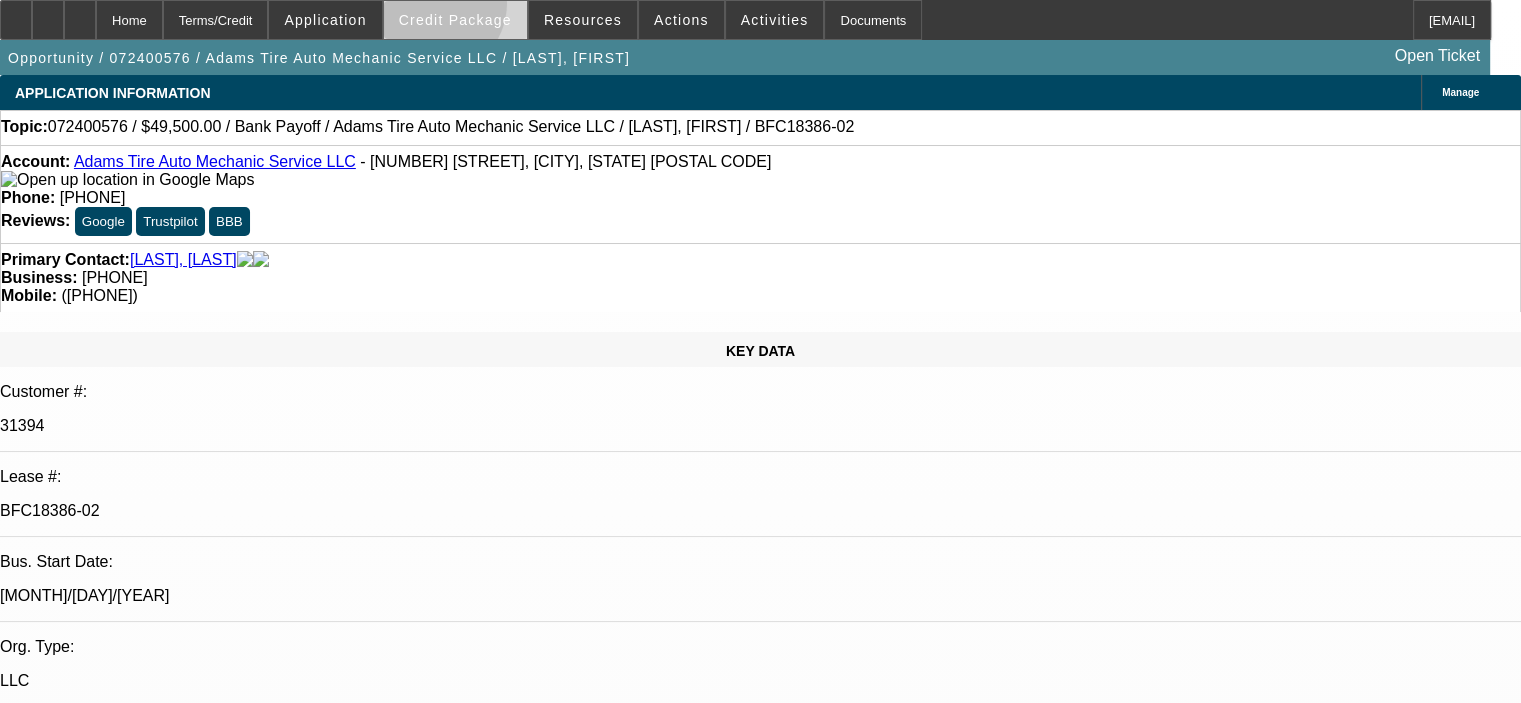 click at bounding box center (455, 20) 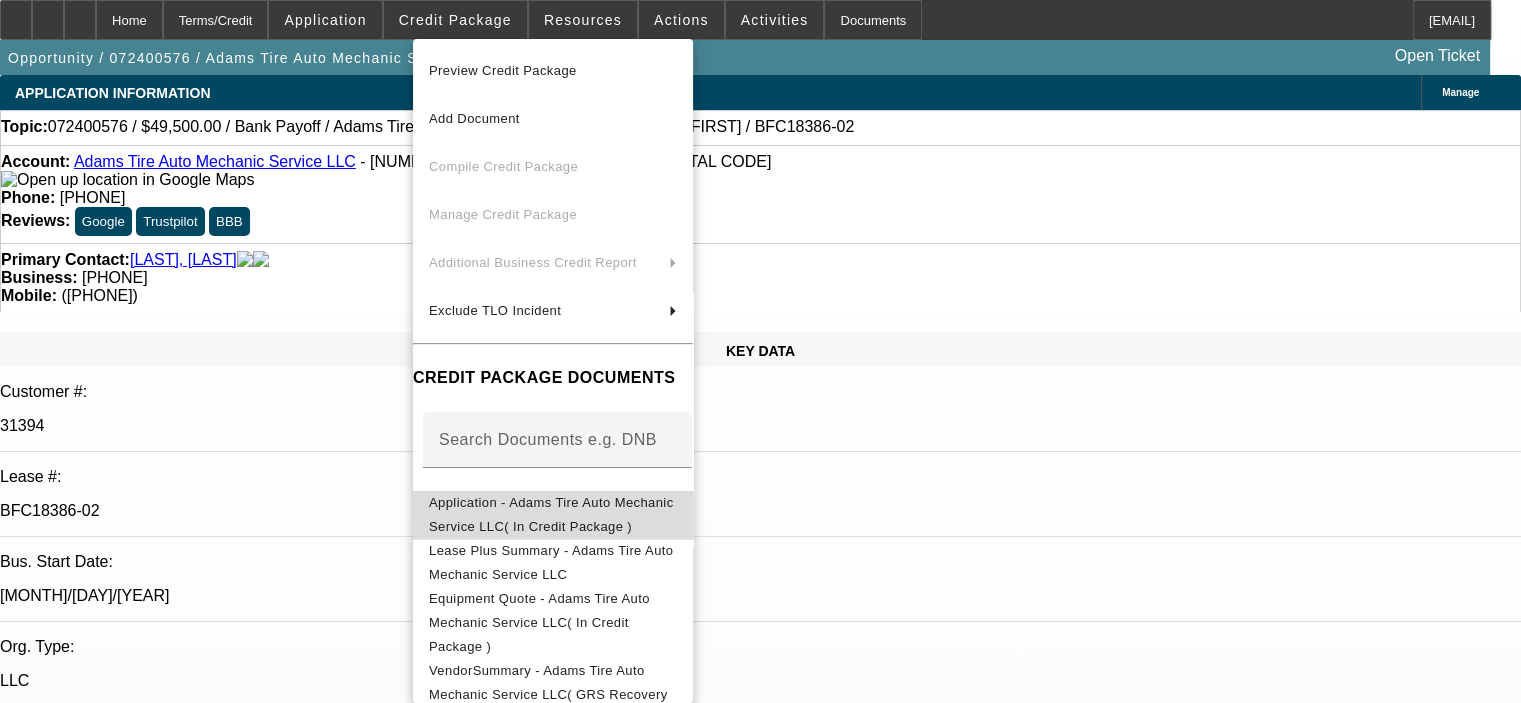 click on "Application - Adams Tire Auto Mechanic Service LLC( In Credit Package )" at bounding box center (553, 515) 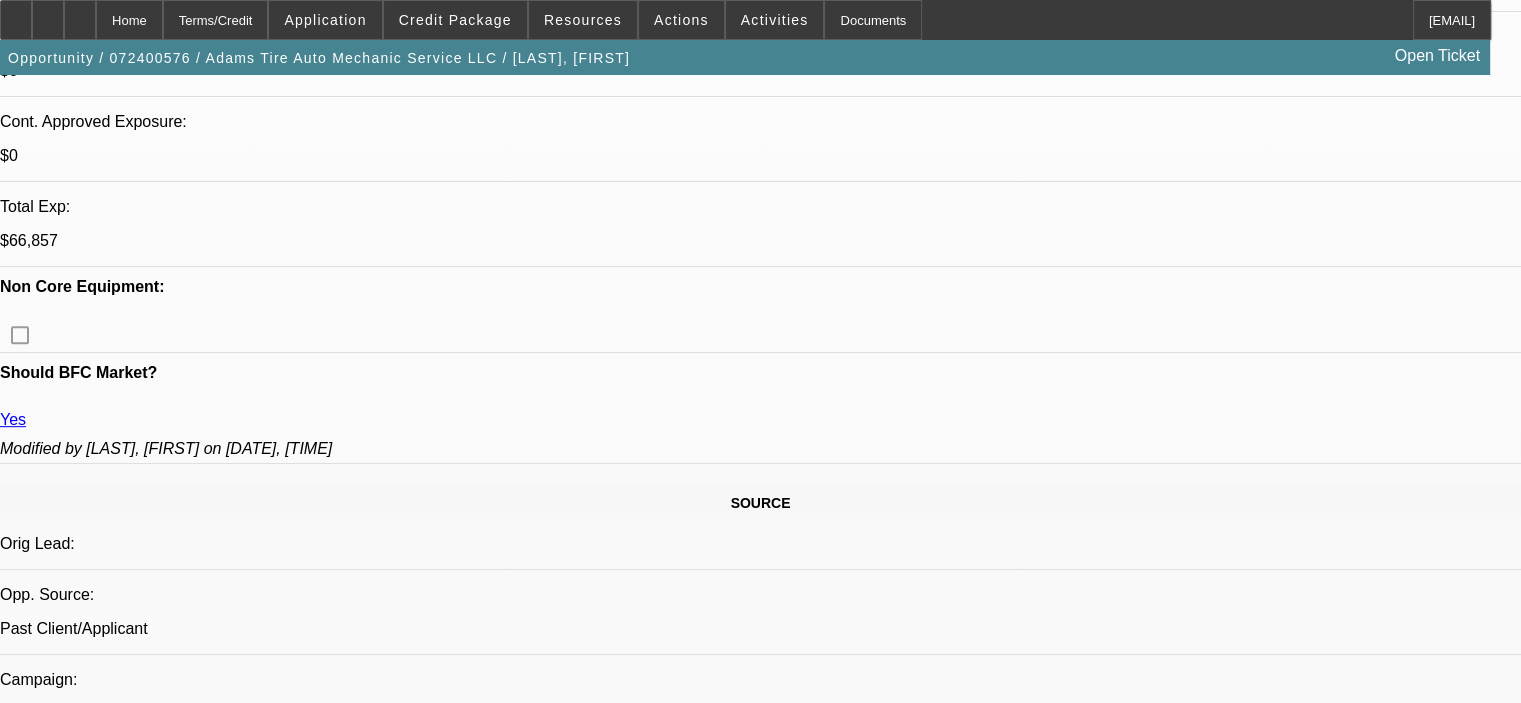 scroll, scrollTop: 900, scrollLeft: 0, axis: vertical 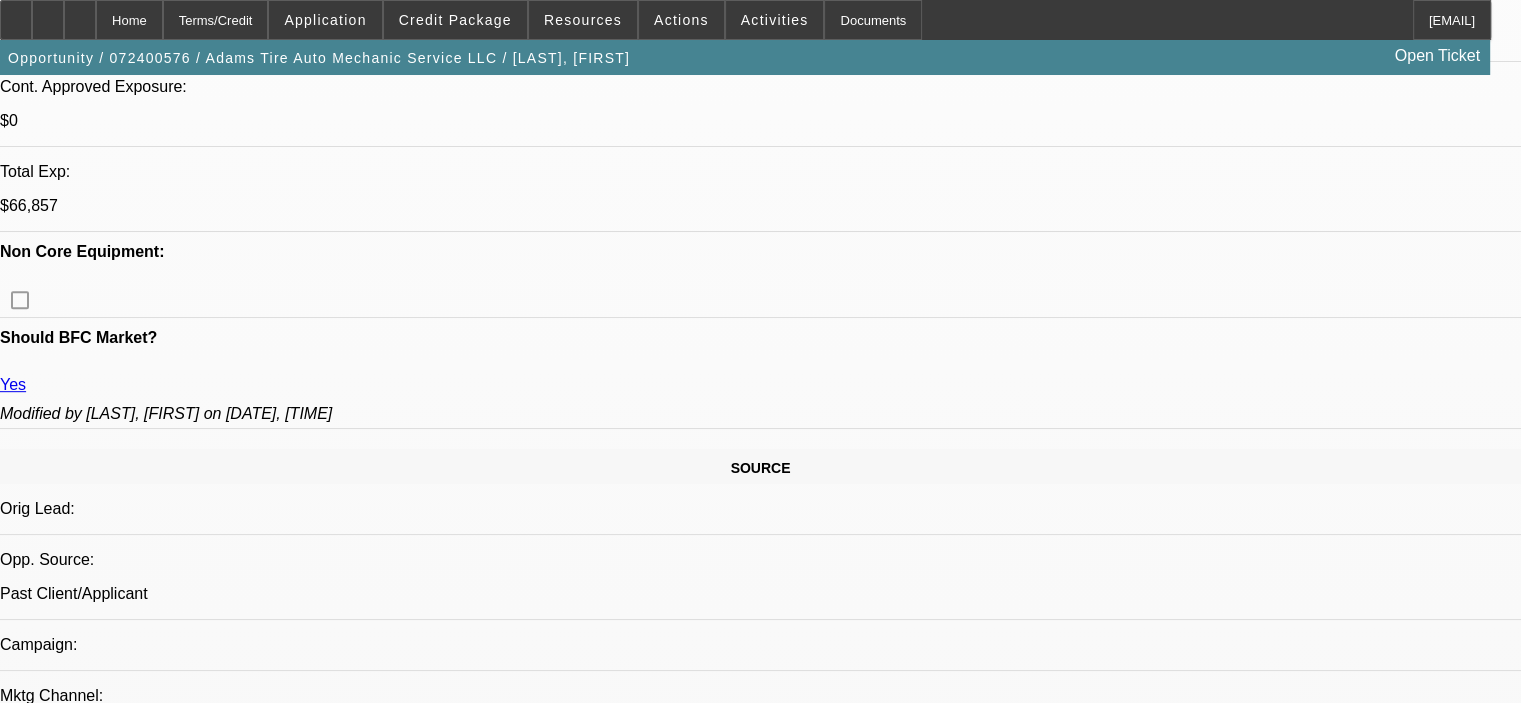 click on "Adam's Valley Tree Service LLC" at bounding box center [318, 2520] 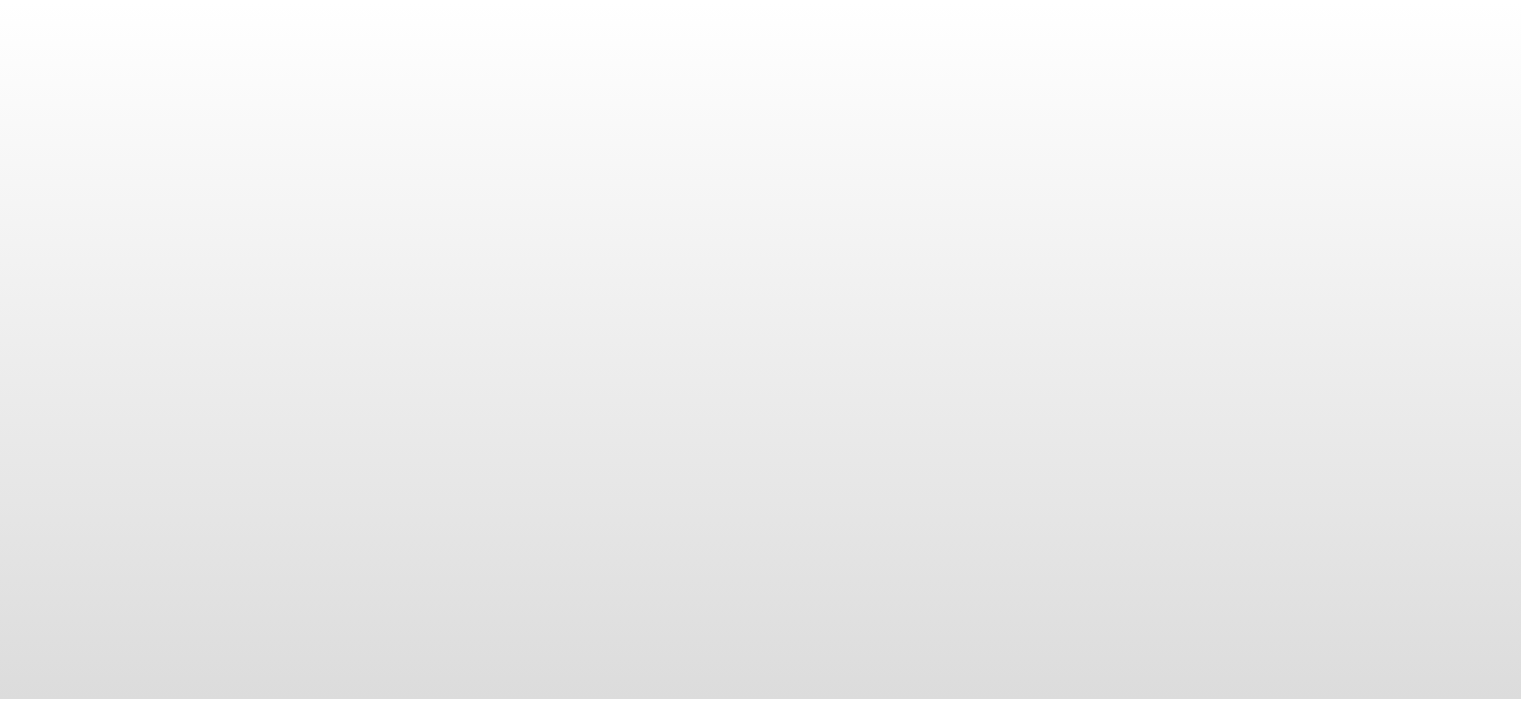 scroll, scrollTop: 0, scrollLeft: 0, axis: both 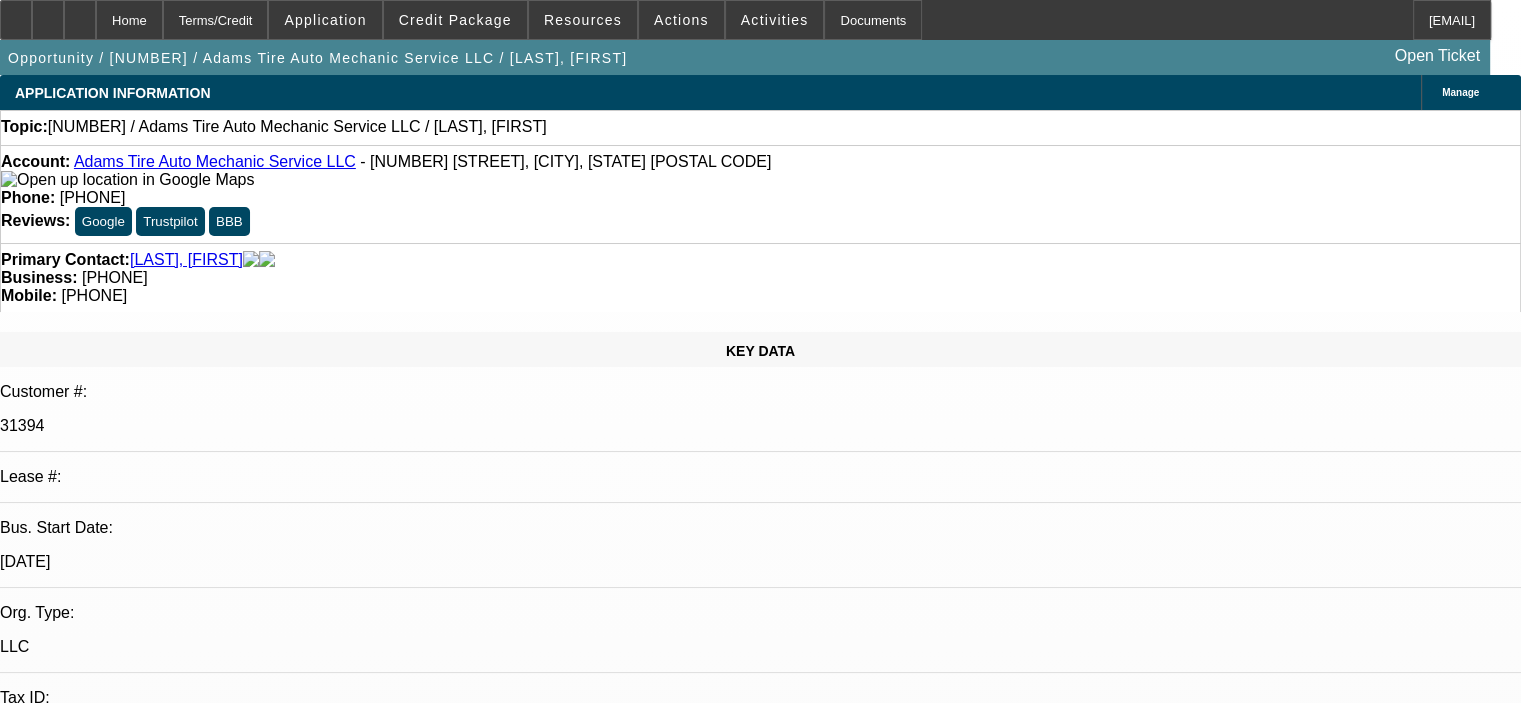 select on "0" 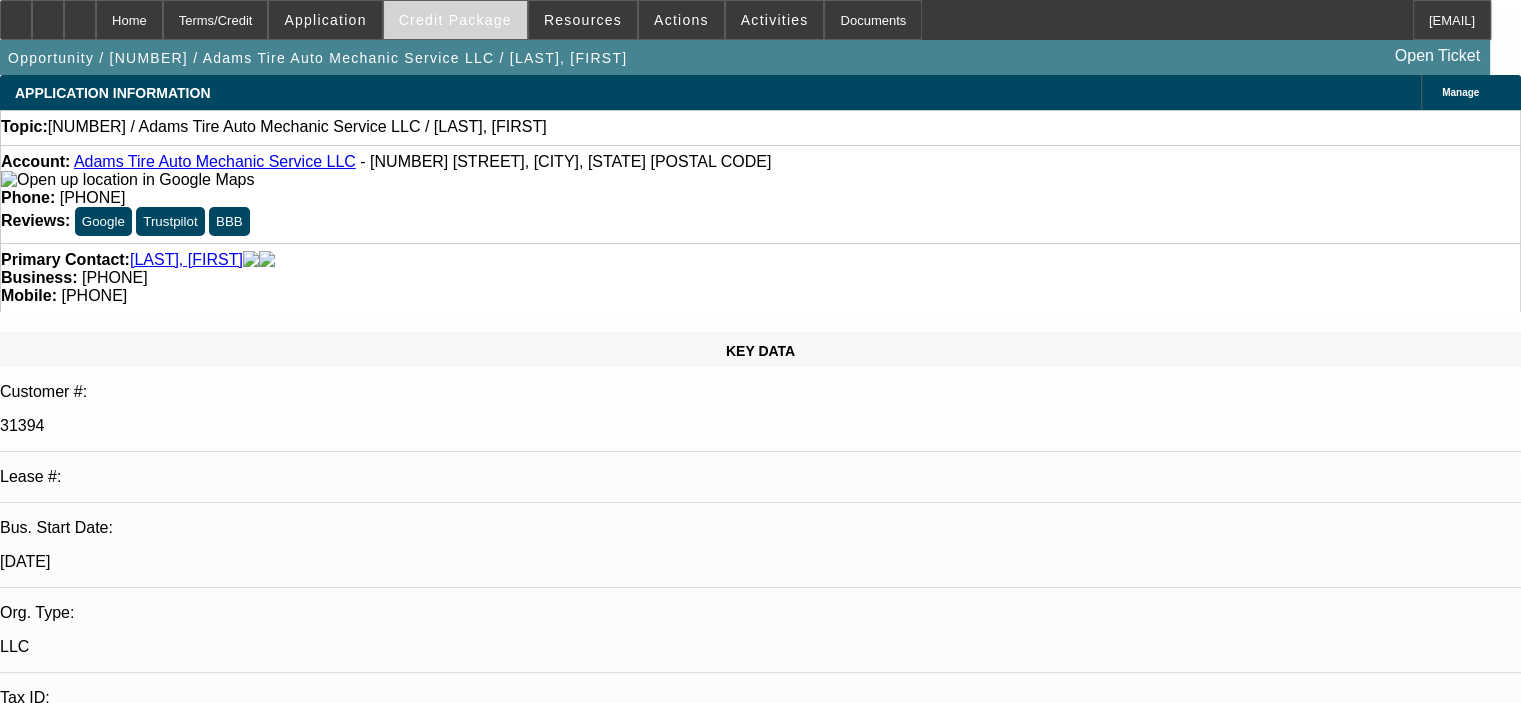 click on "Credit Package" at bounding box center (455, 20) 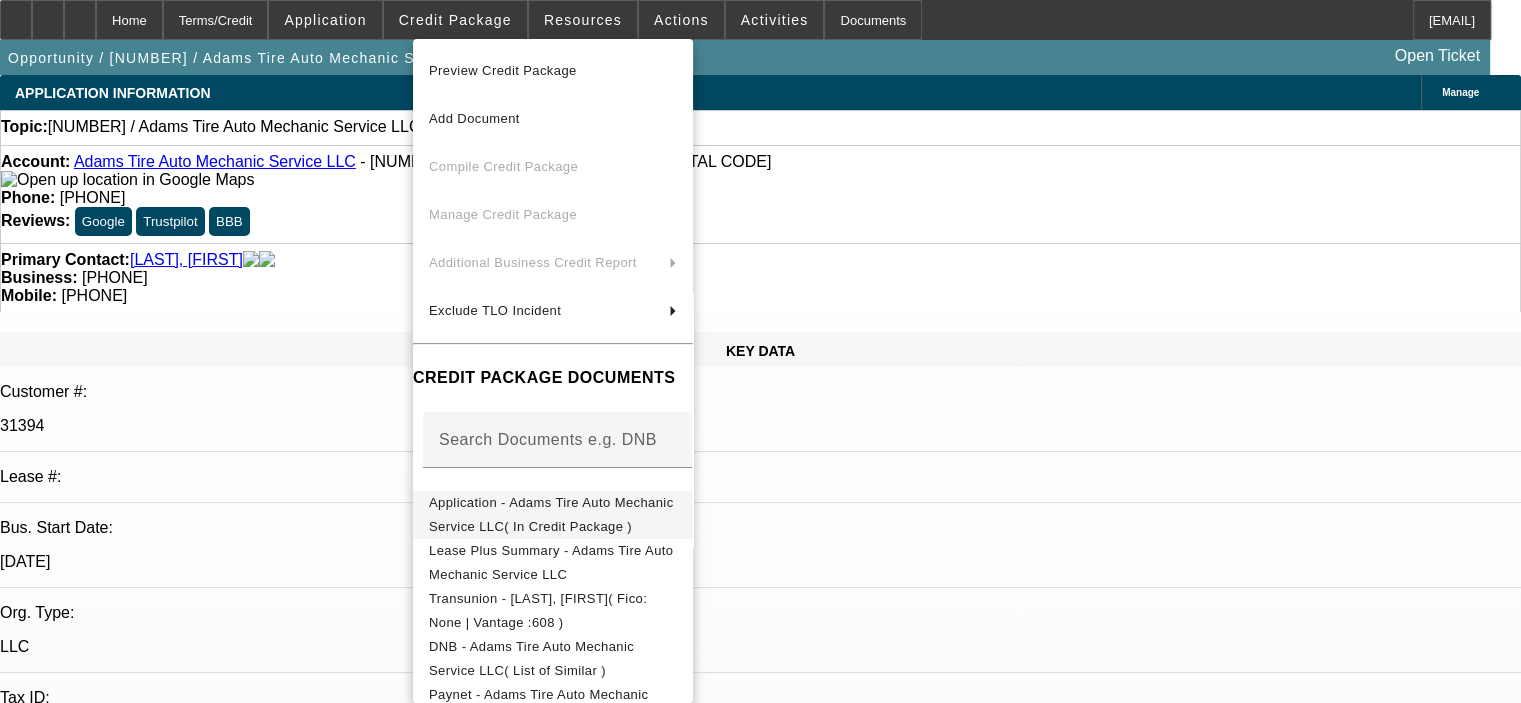 click on "Application - Adams Tire Auto Mechanic Service LLC( In Credit Package )" at bounding box center [553, 515] 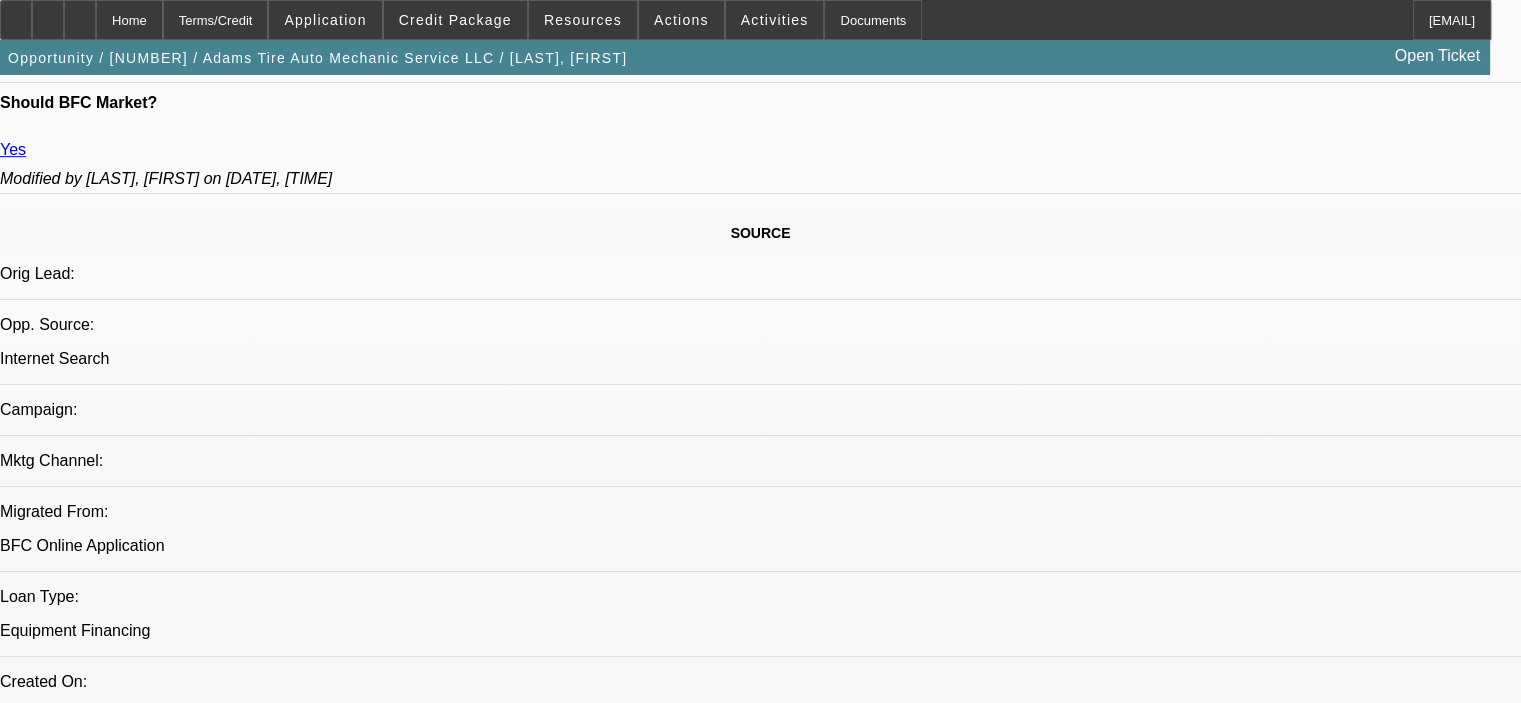 scroll, scrollTop: 1100, scrollLeft: 0, axis: vertical 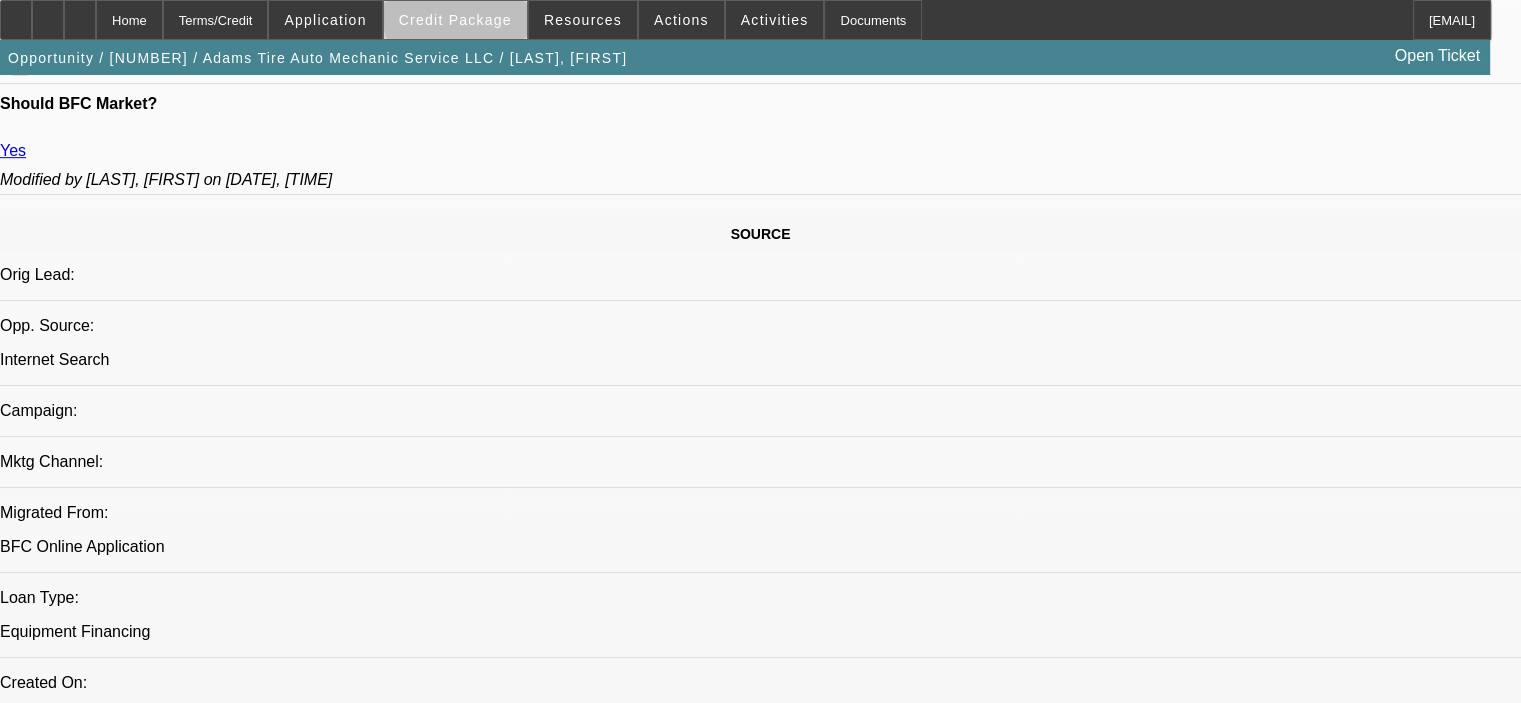 click on "Credit Package" at bounding box center (455, 20) 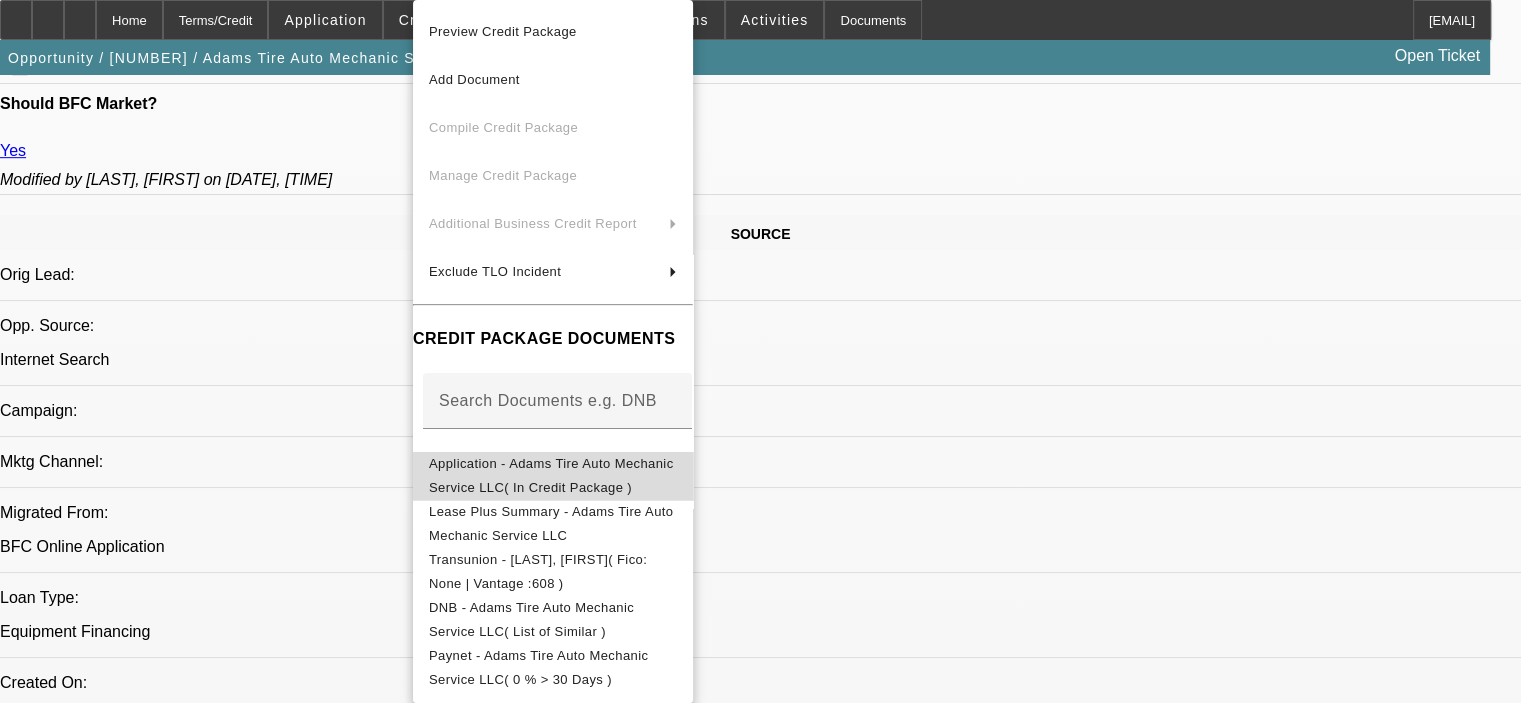 click on "Application - Adams Tire Auto Mechanic Service LLC( In Credit Package )" at bounding box center [551, 475] 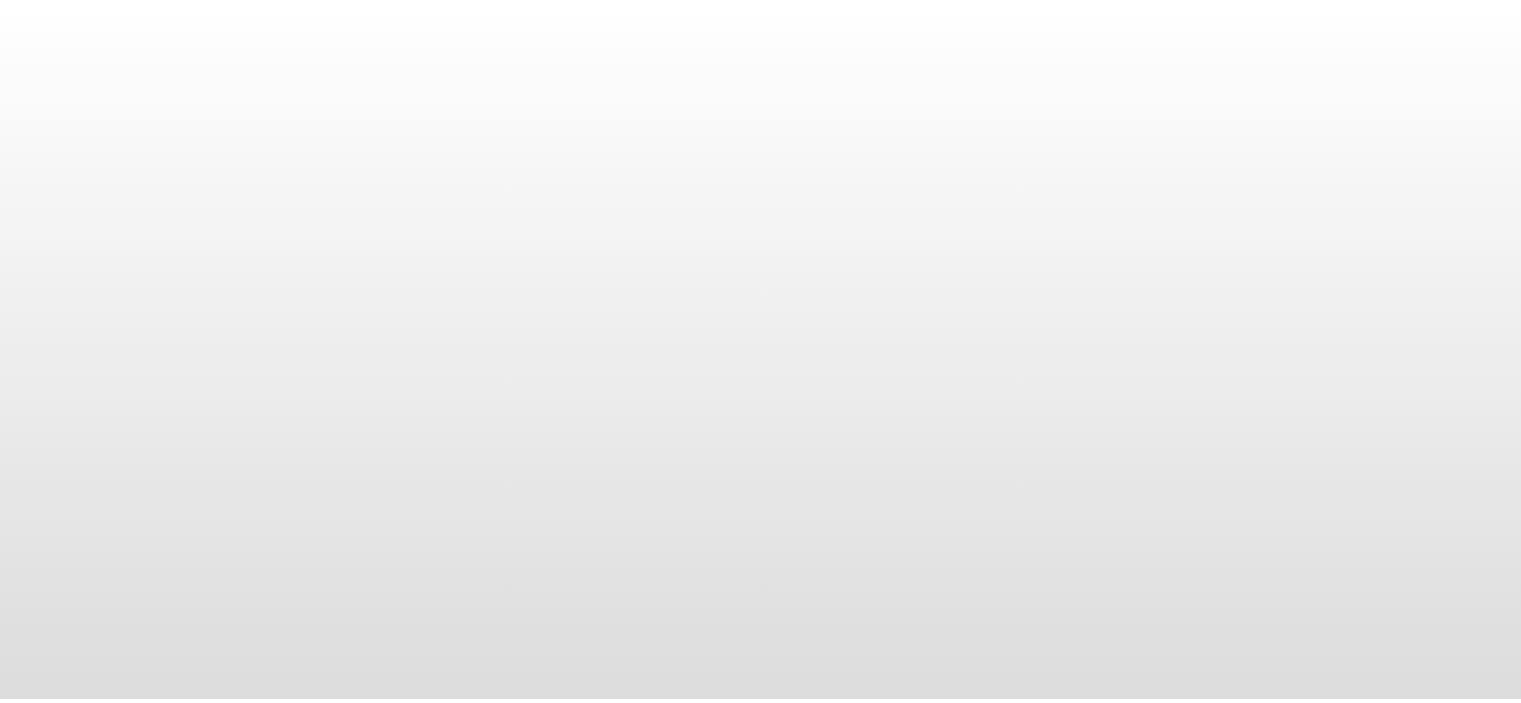 scroll, scrollTop: 0, scrollLeft: 0, axis: both 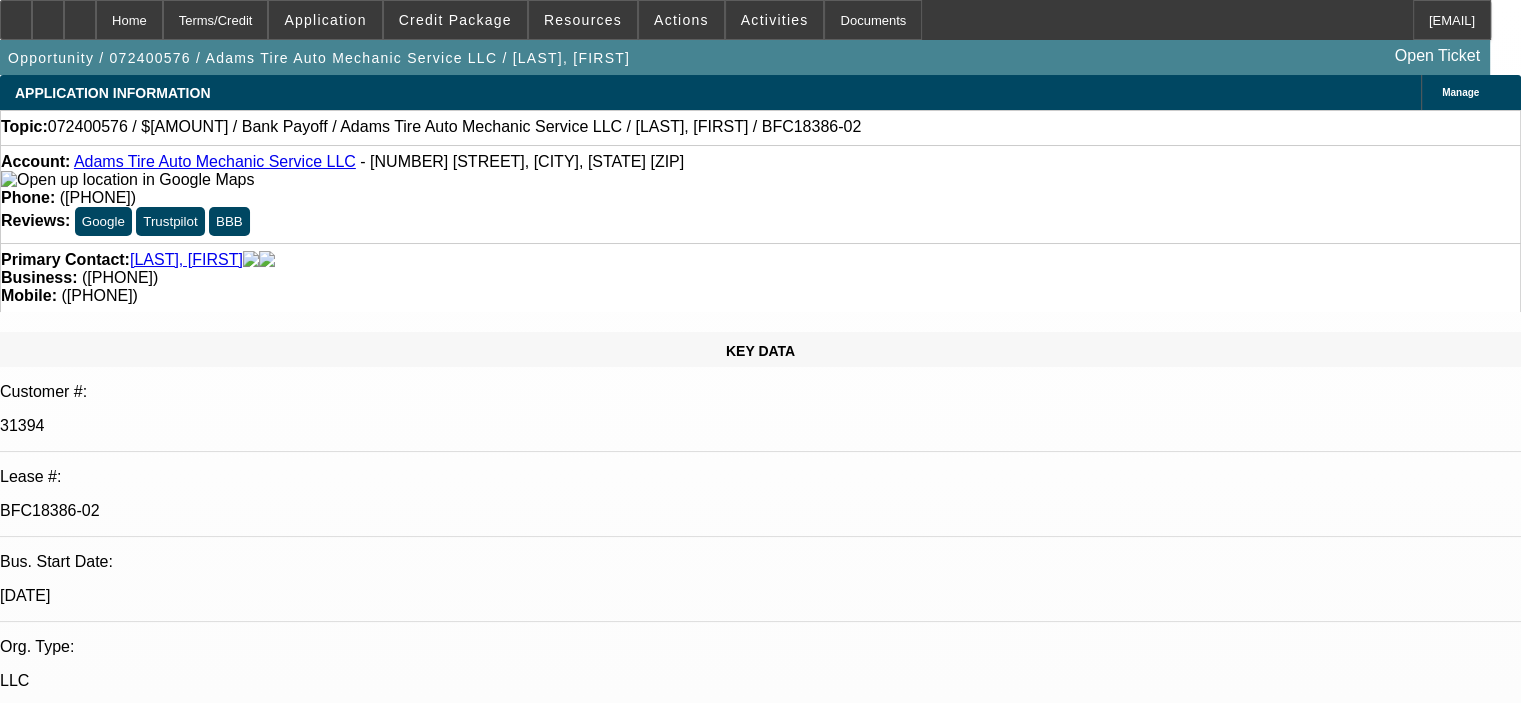 select on "0.1" 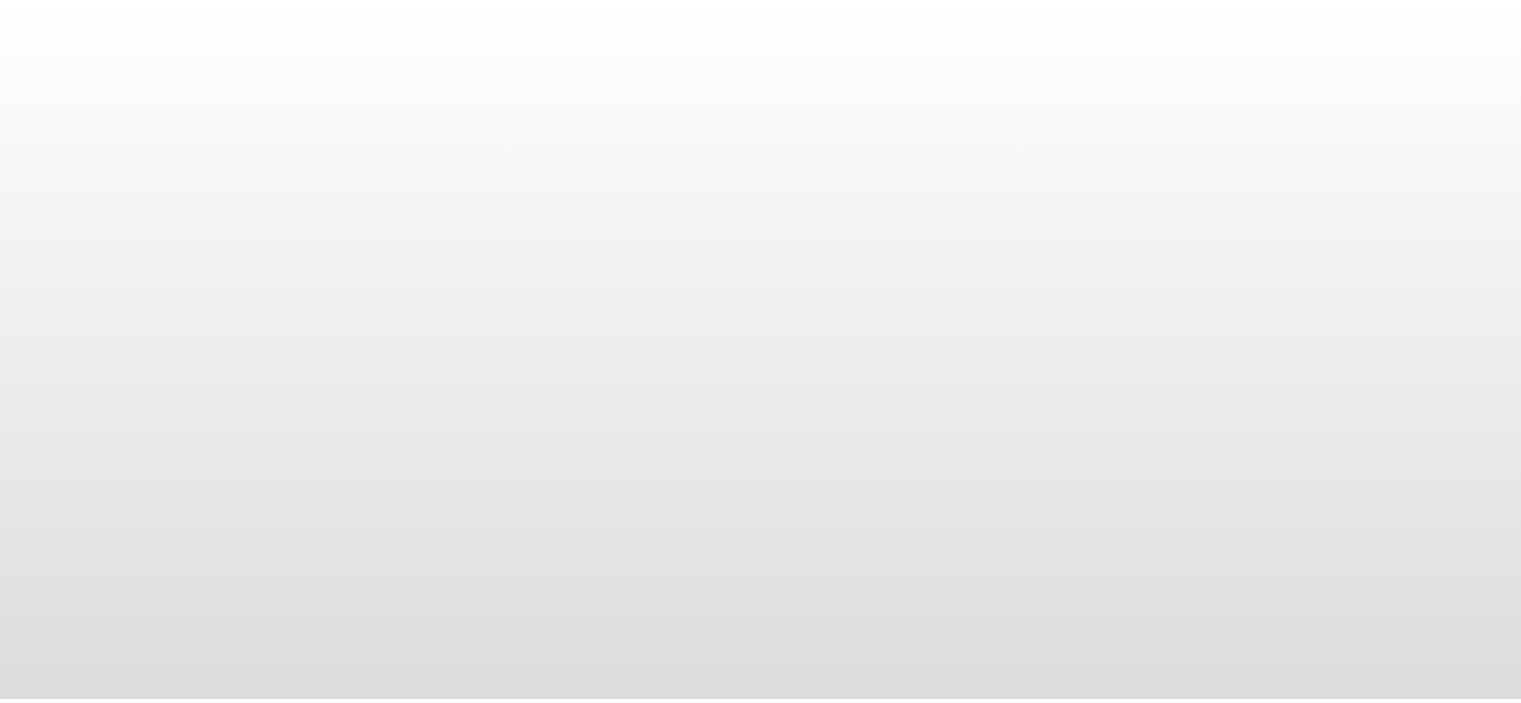 scroll, scrollTop: 0, scrollLeft: 0, axis: both 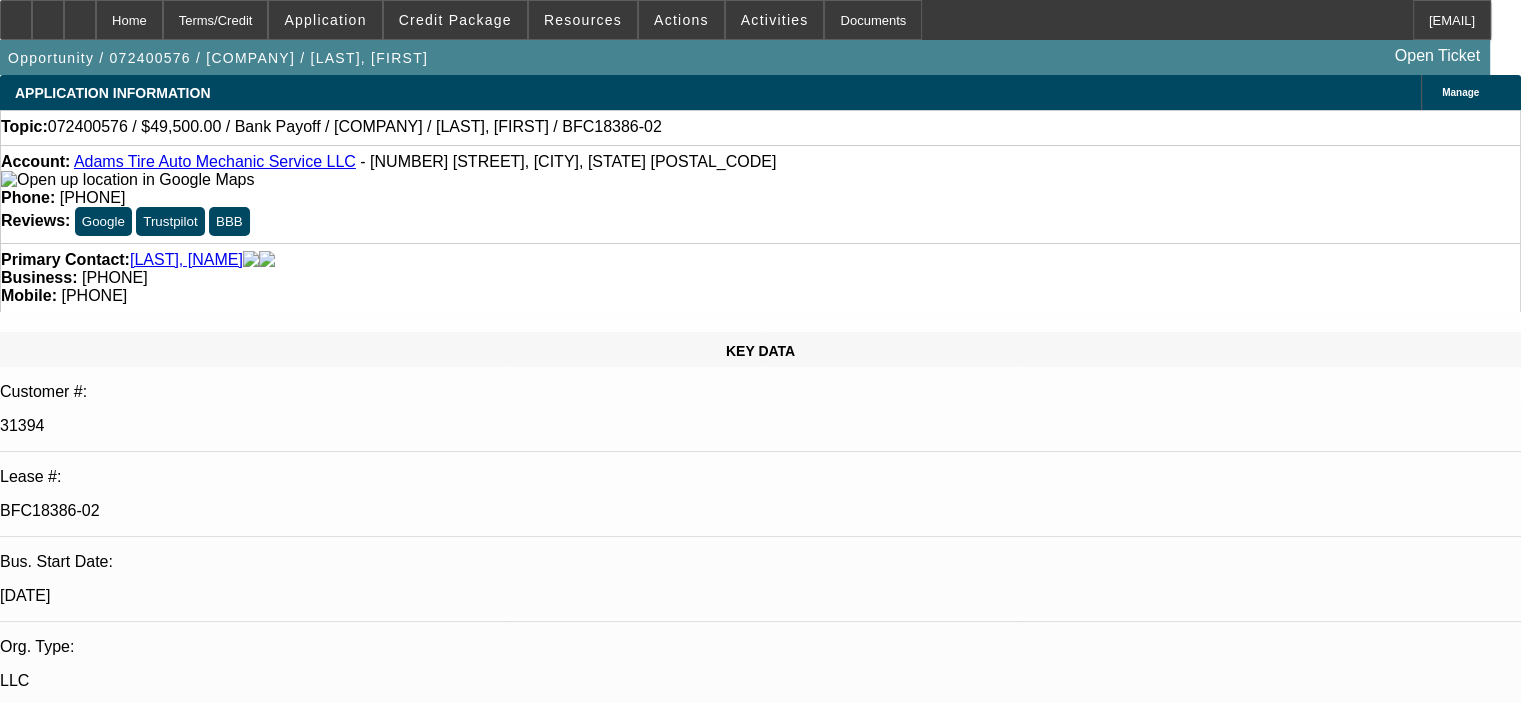 select on "0.1" 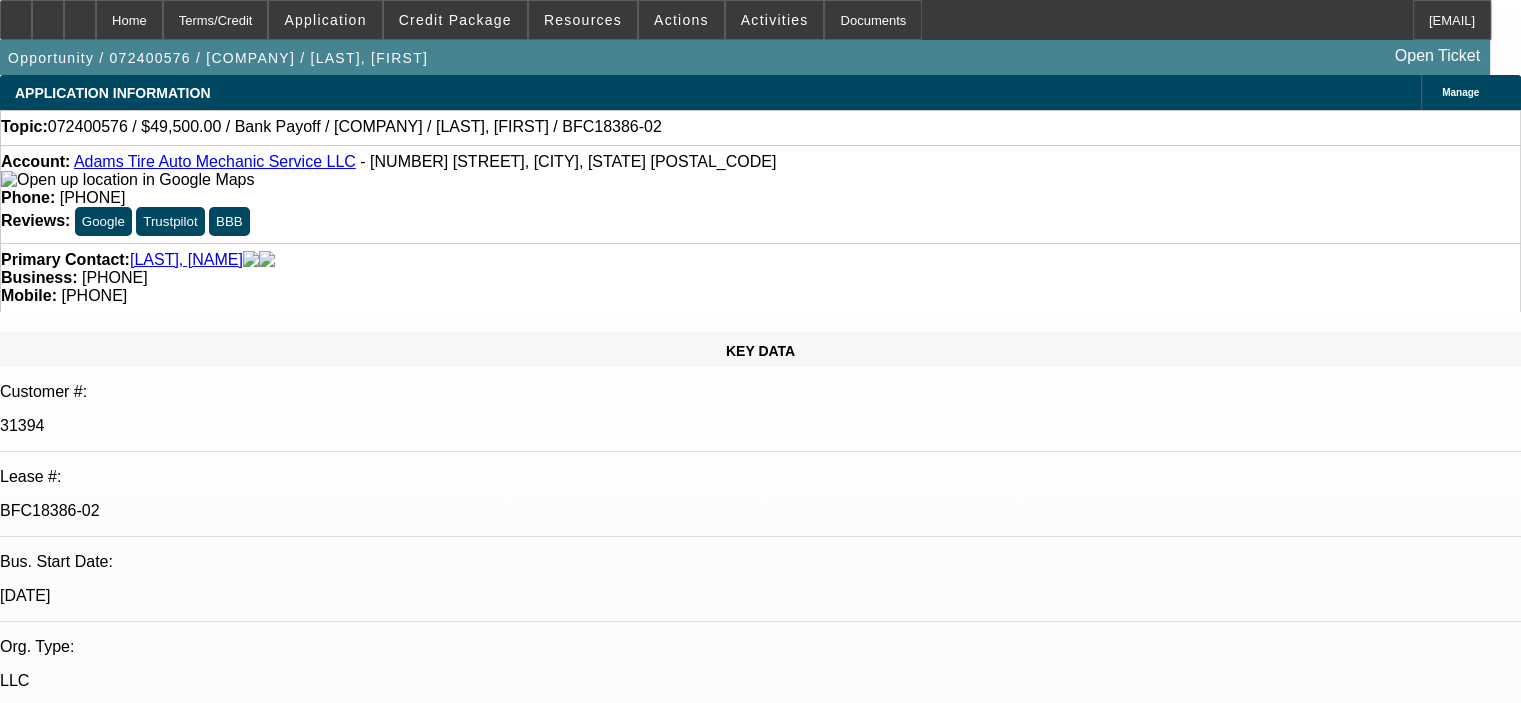 select on "1" 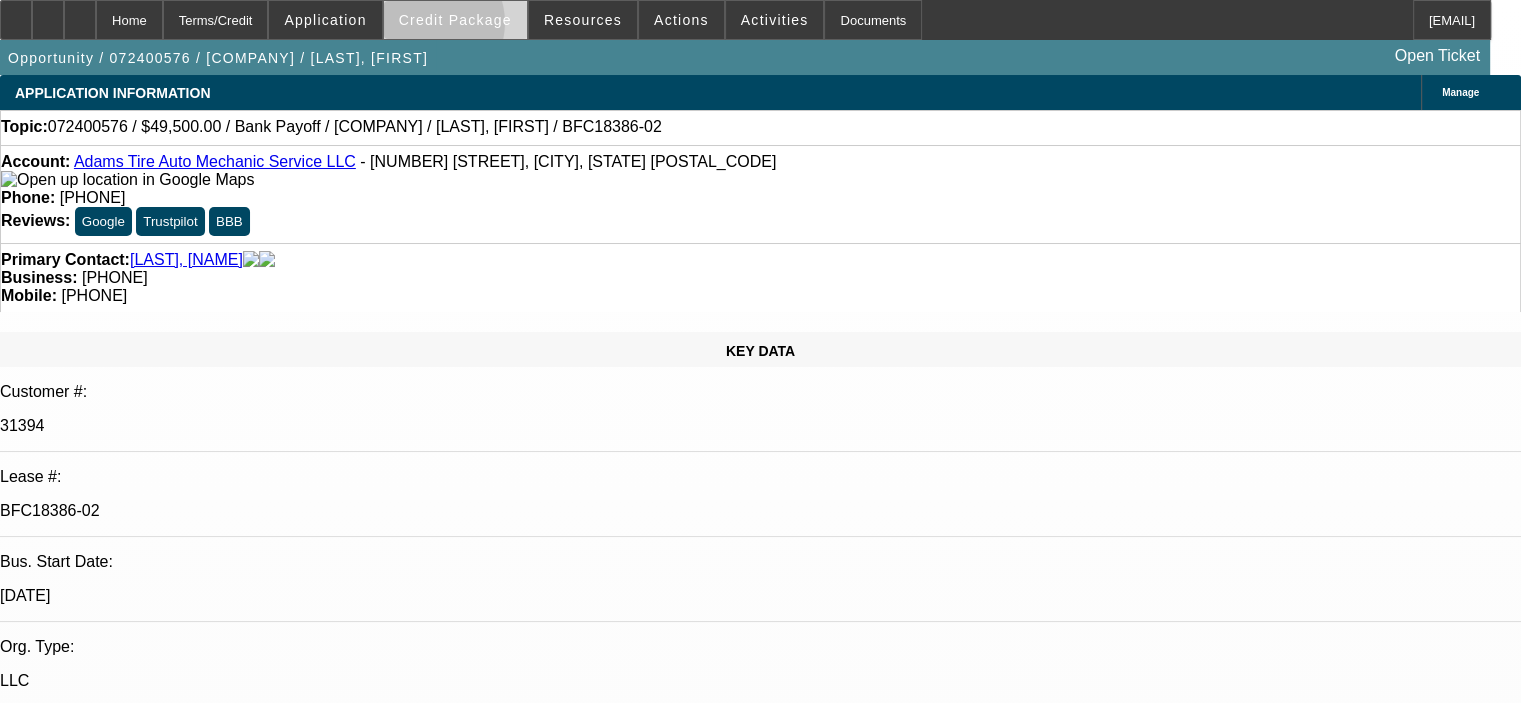 click on "Credit Package" at bounding box center [455, 20] 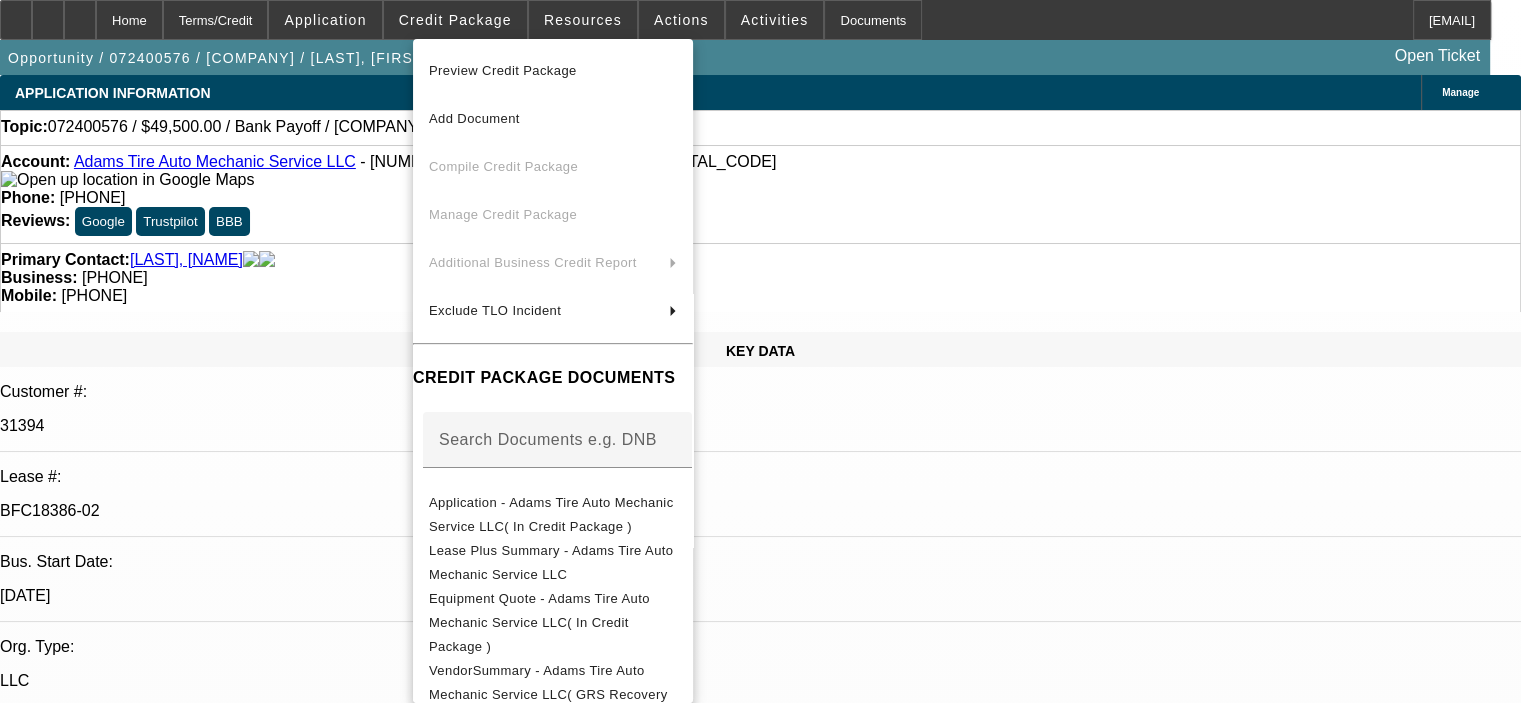 drag, startPoint x: 967, startPoint y: 318, endPoint x: 964, endPoint y: 338, distance: 20.22375 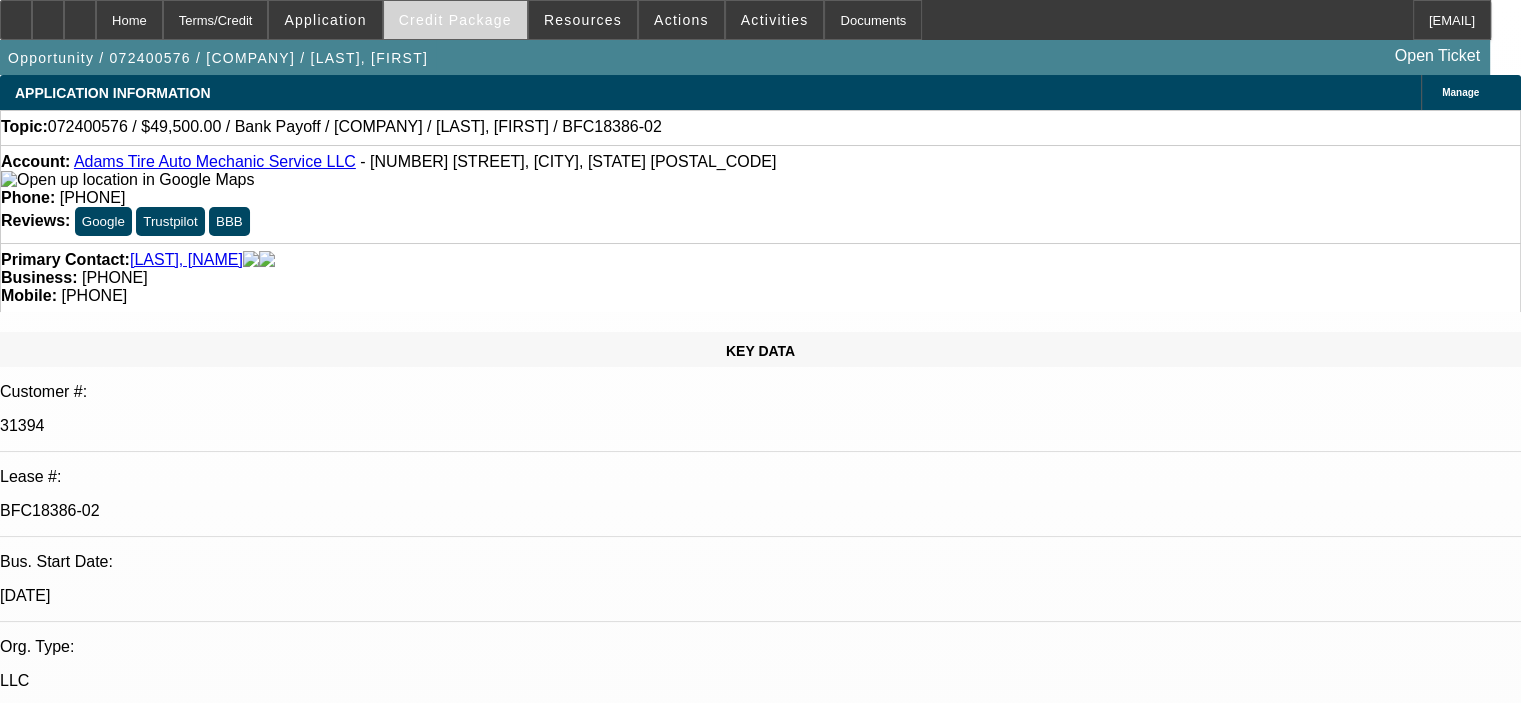 click on "Credit Package" at bounding box center (455, 20) 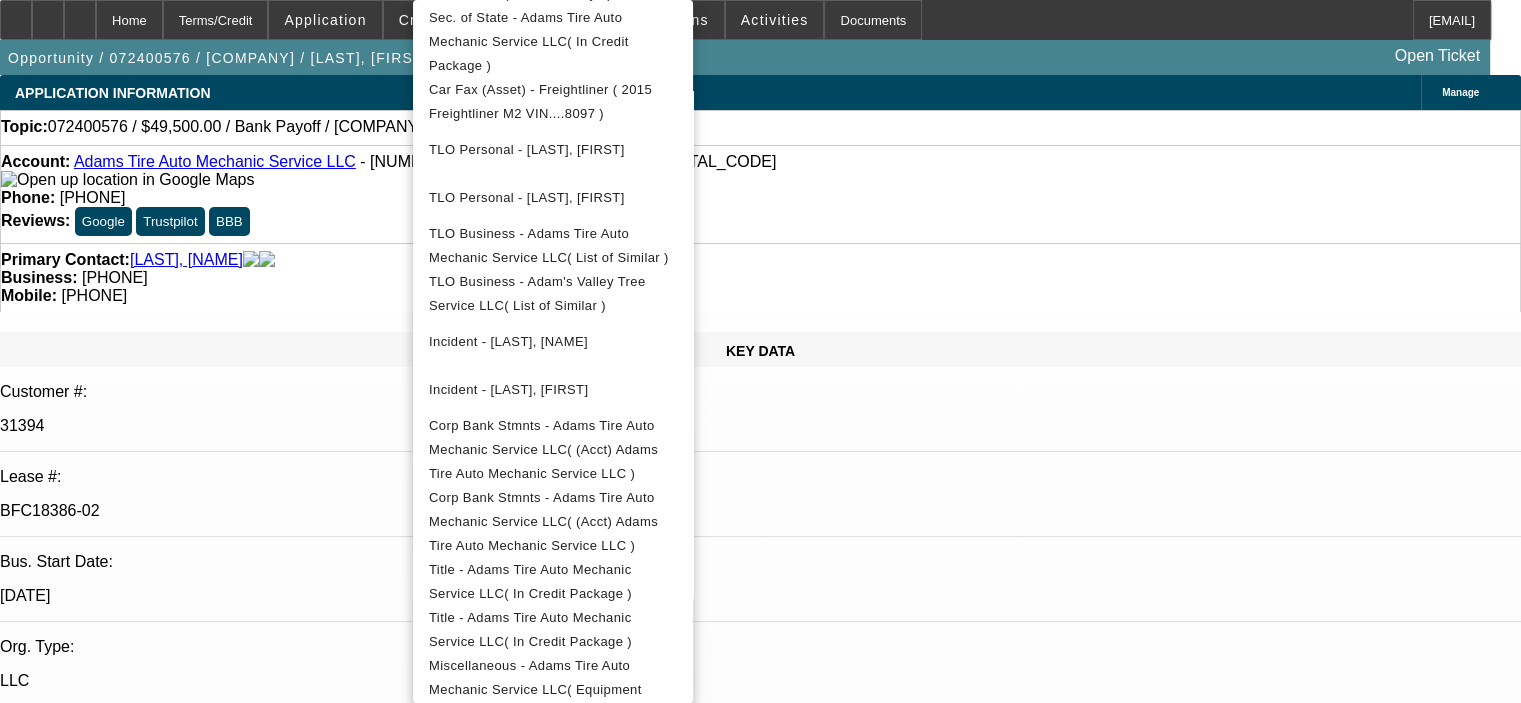 scroll, scrollTop: 950, scrollLeft: 0, axis: vertical 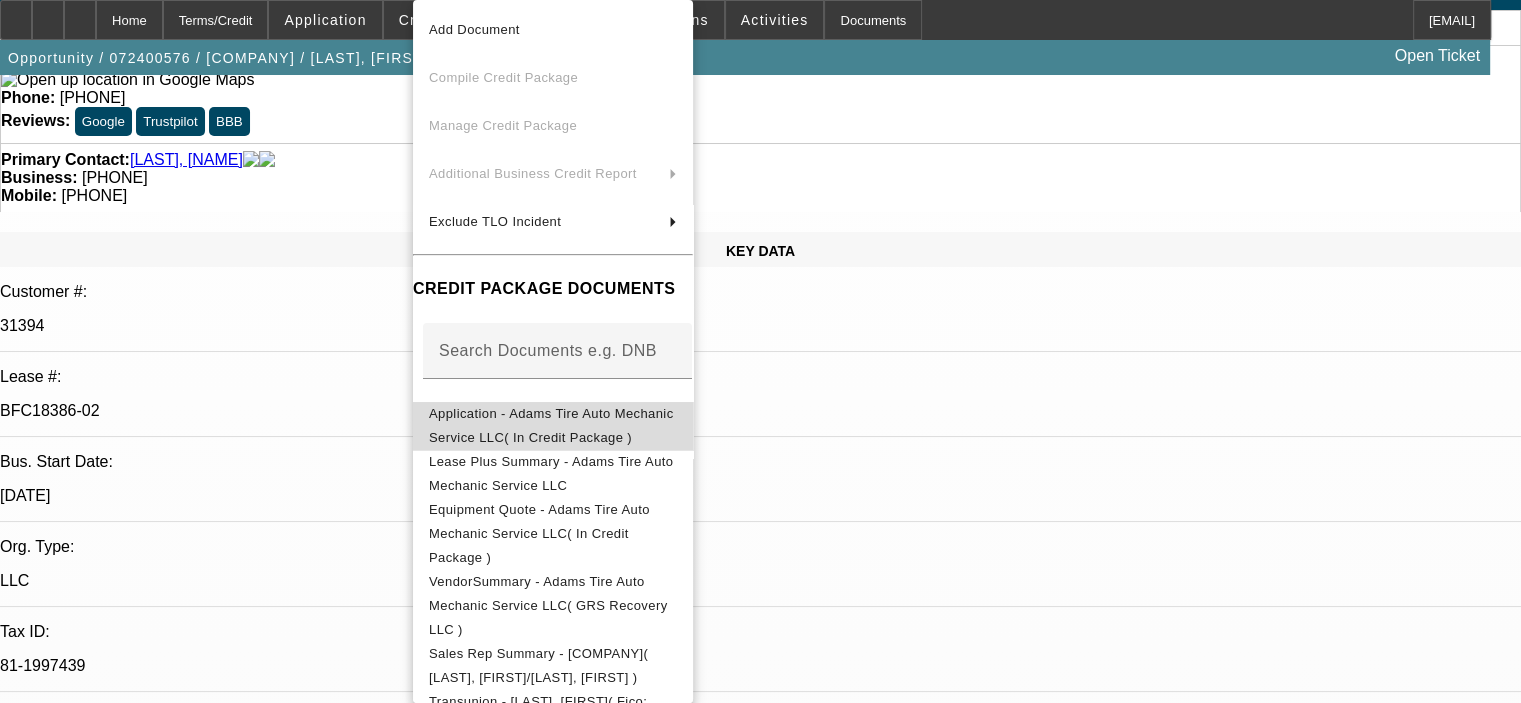 click on "Application - Adams Tire Auto Mechanic Service LLC( In Credit Package )" at bounding box center [553, 426] 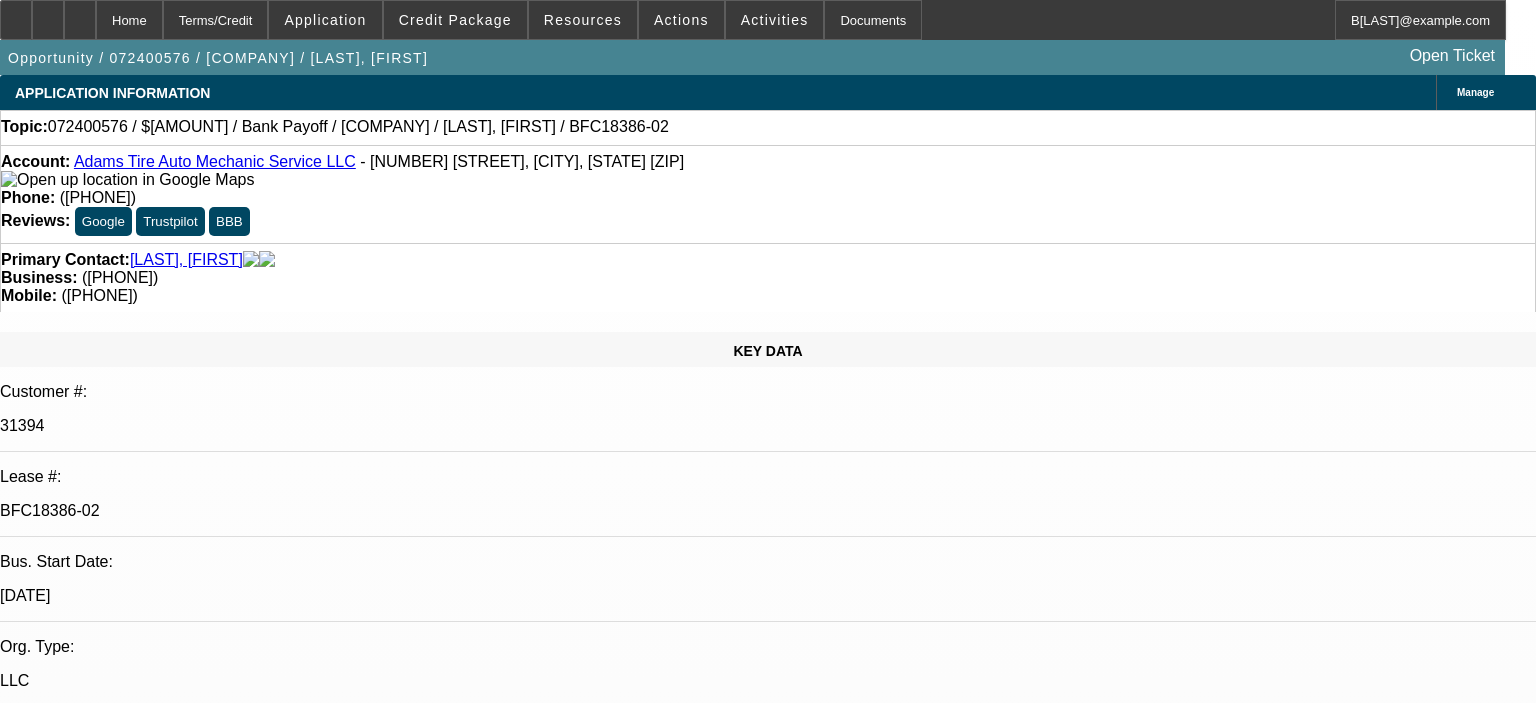 select on "0.1" 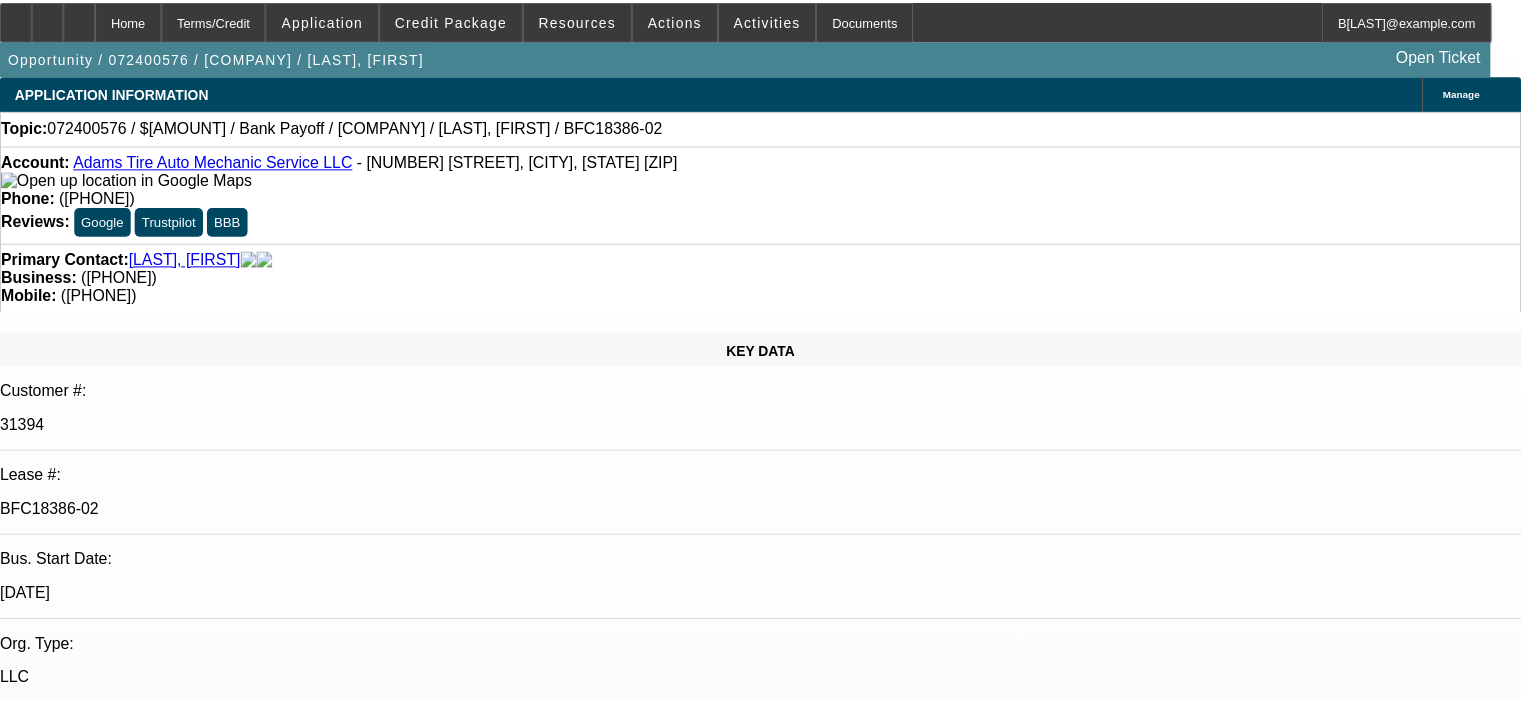 scroll, scrollTop: 0, scrollLeft: 0, axis: both 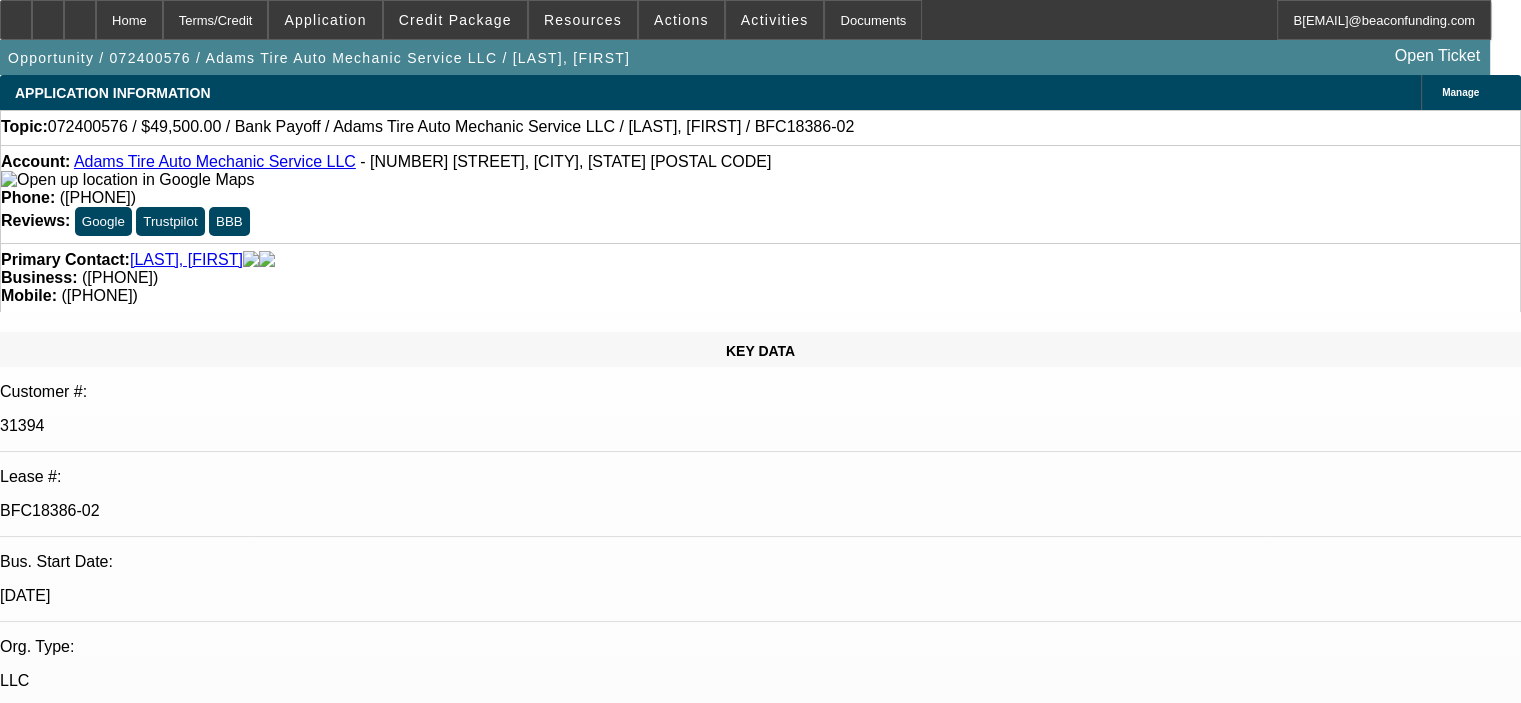 select on "0.1" 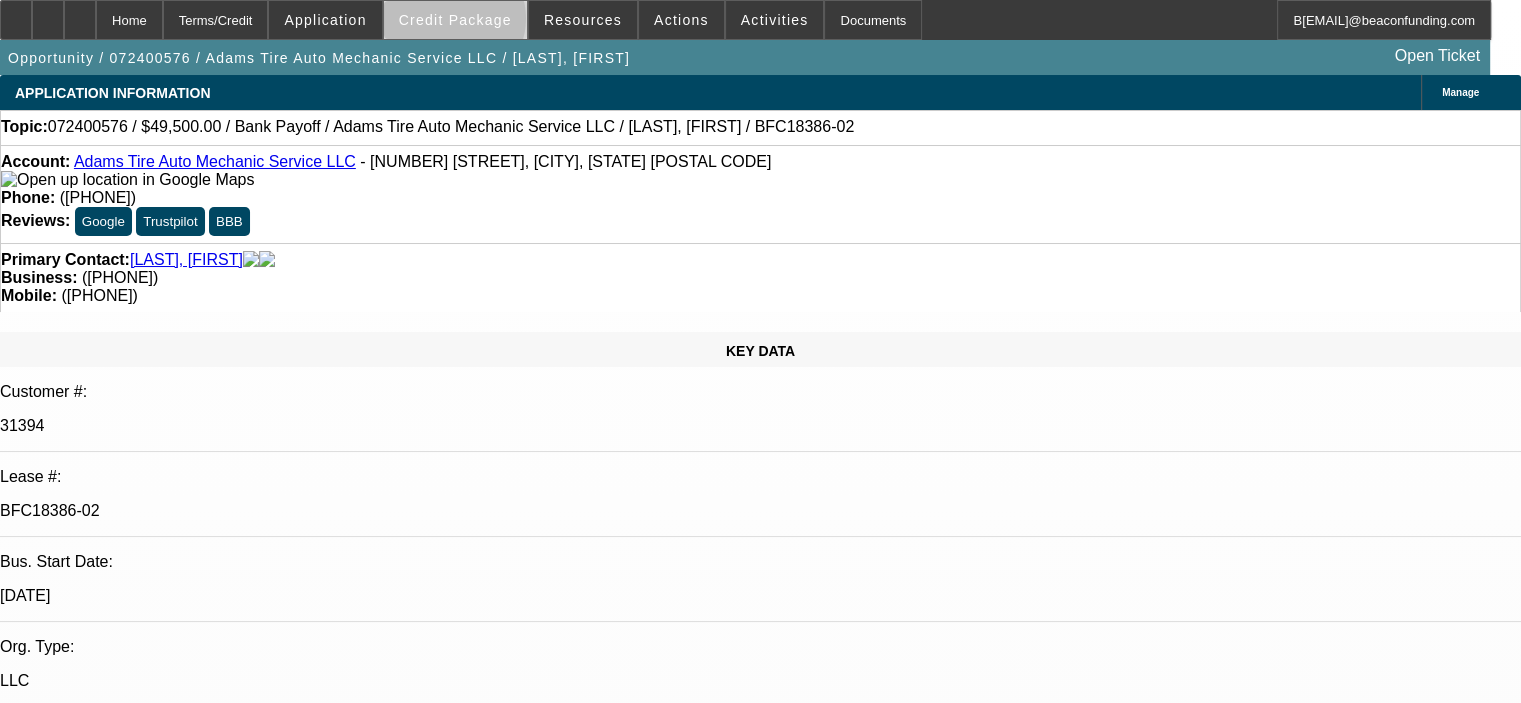 click on "Credit Package" at bounding box center (455, 20) 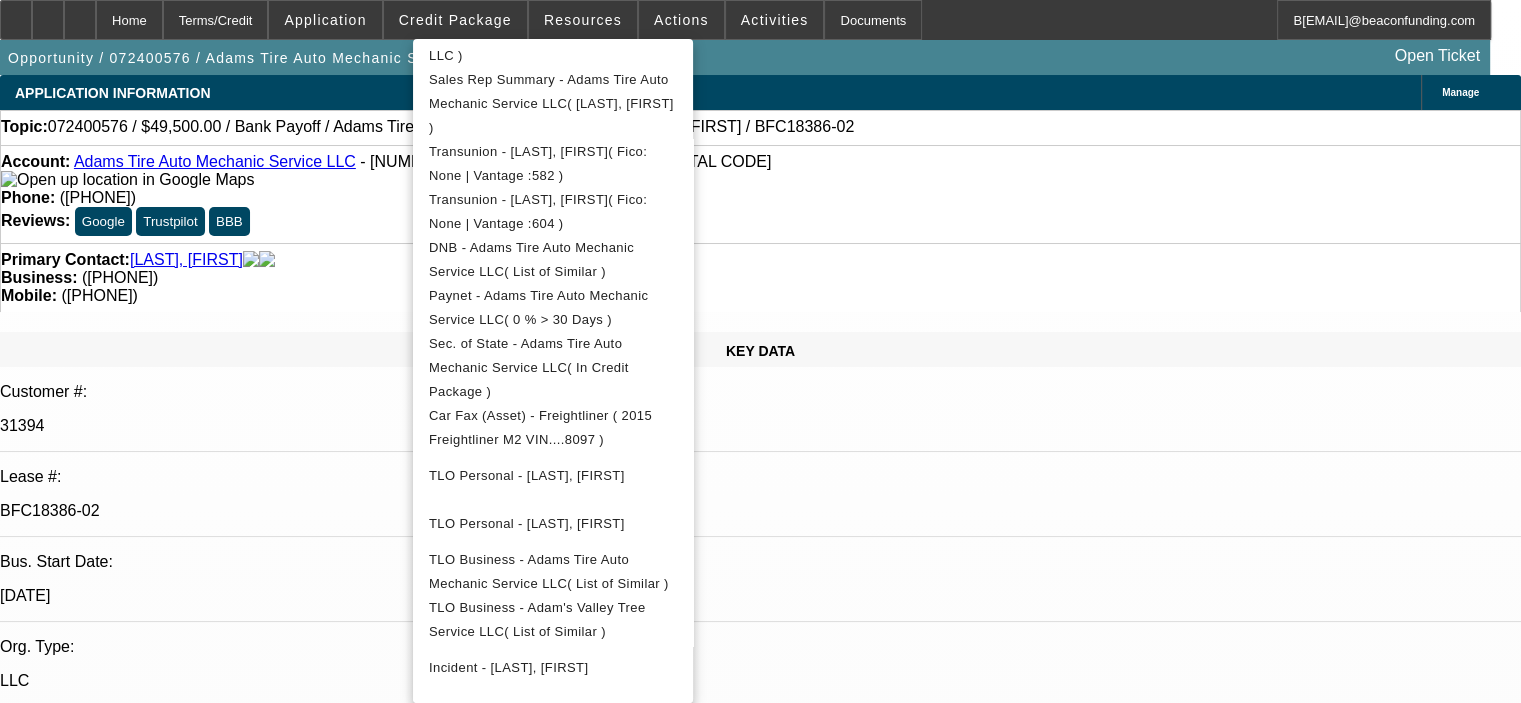 scroll, scrollTop: 989, scrollLeft: 0, axis: vertical 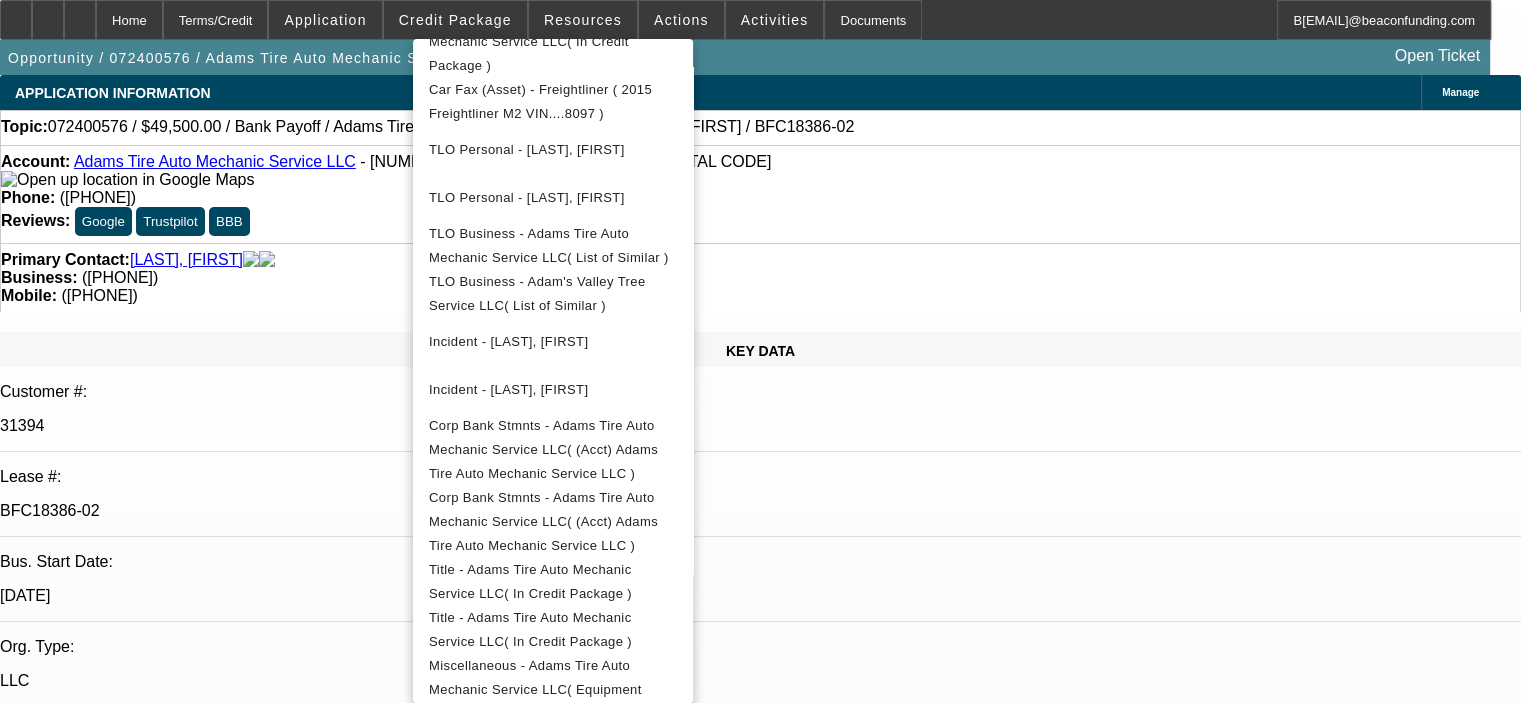 click on "Miscellaneous - Adam's Valley Tree Service LLC( SOS for CG )" at bounding box center [538, 821] 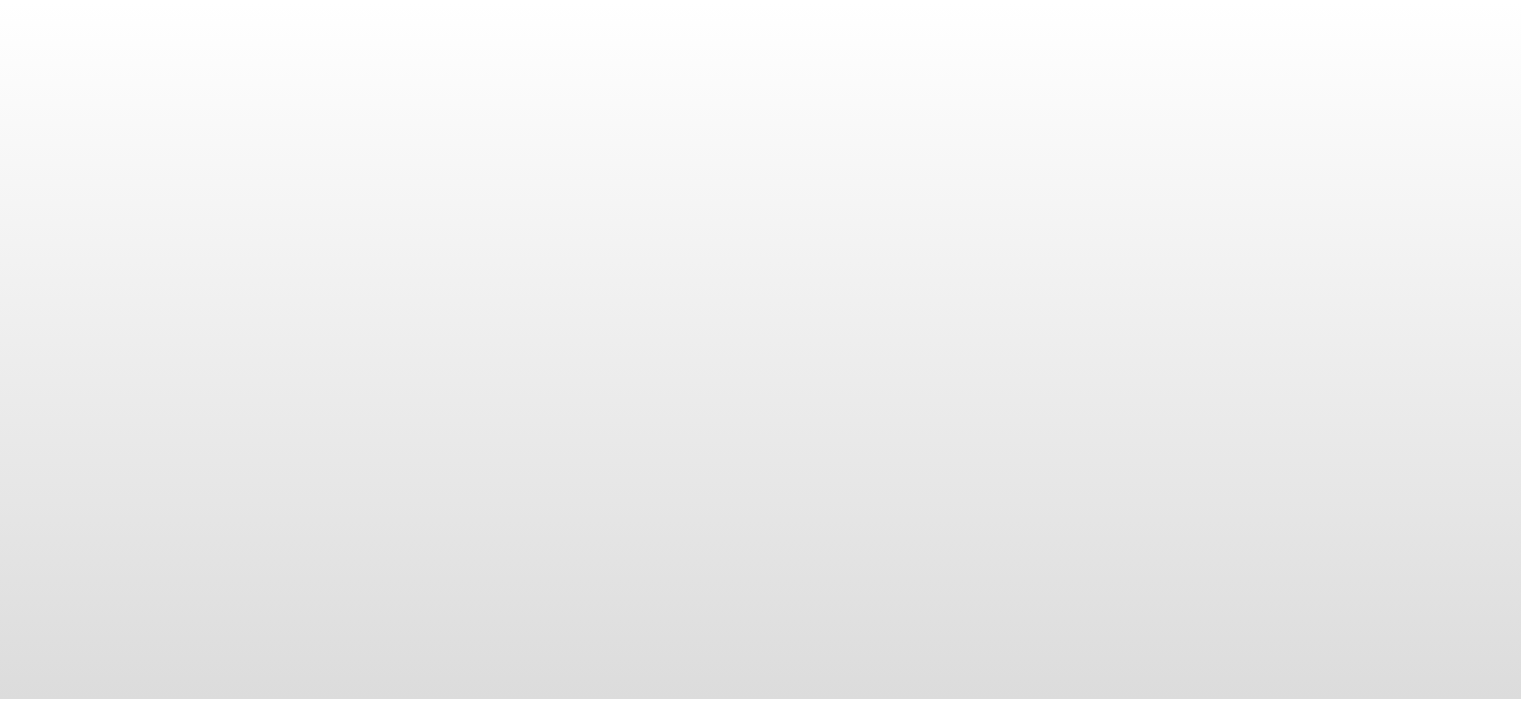 scroll, scrollTop: 0, scrollLeft: 0, axis: both 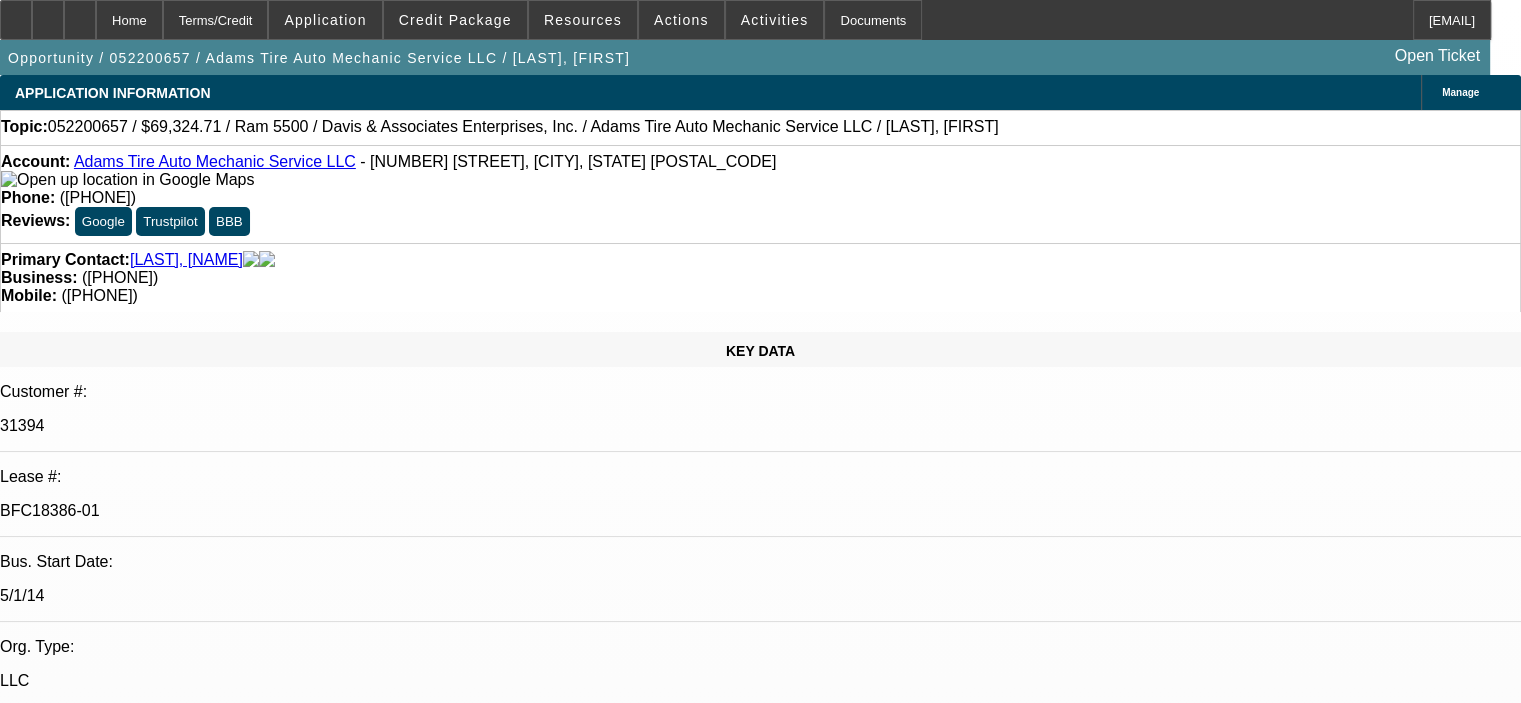 select on "0" 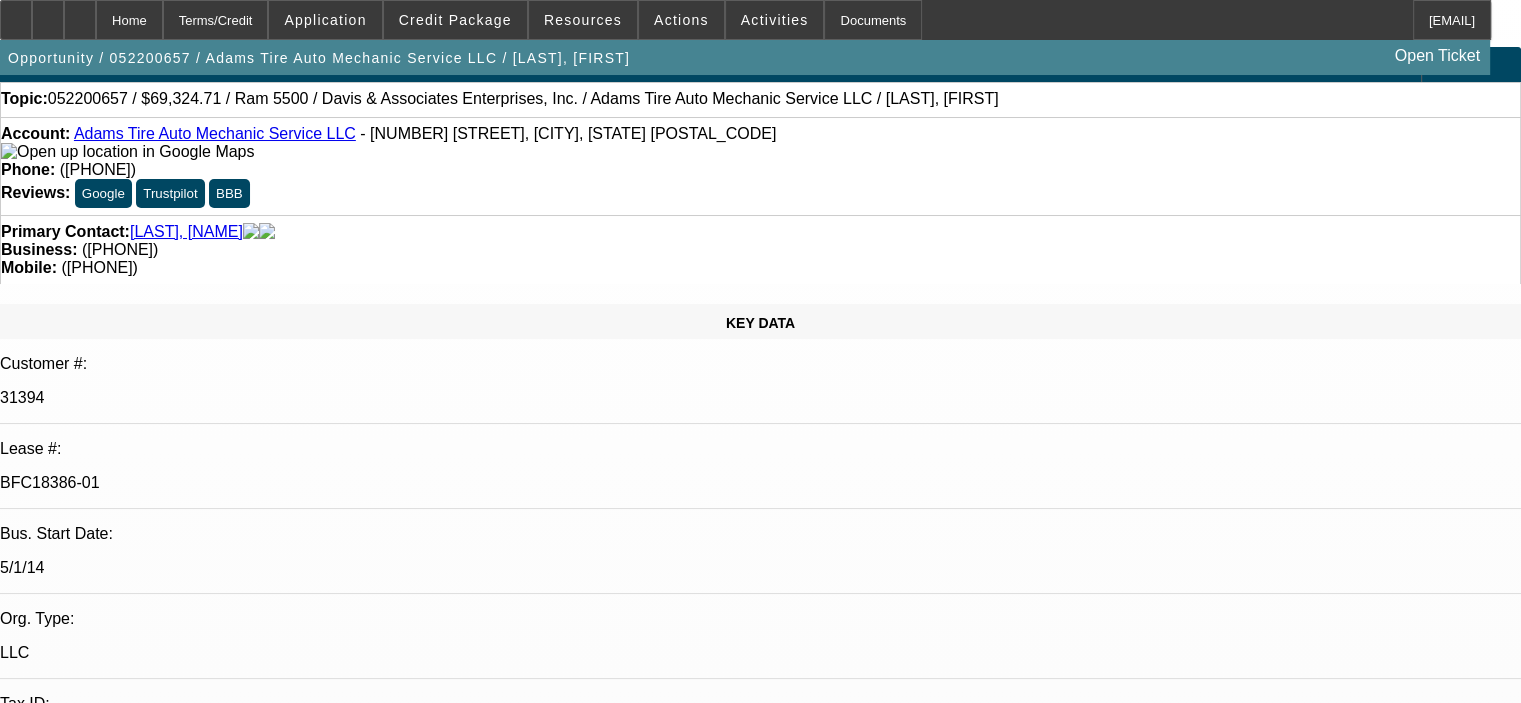 scroll, scrollTop: 0, scrollLeft: 0, axis: both 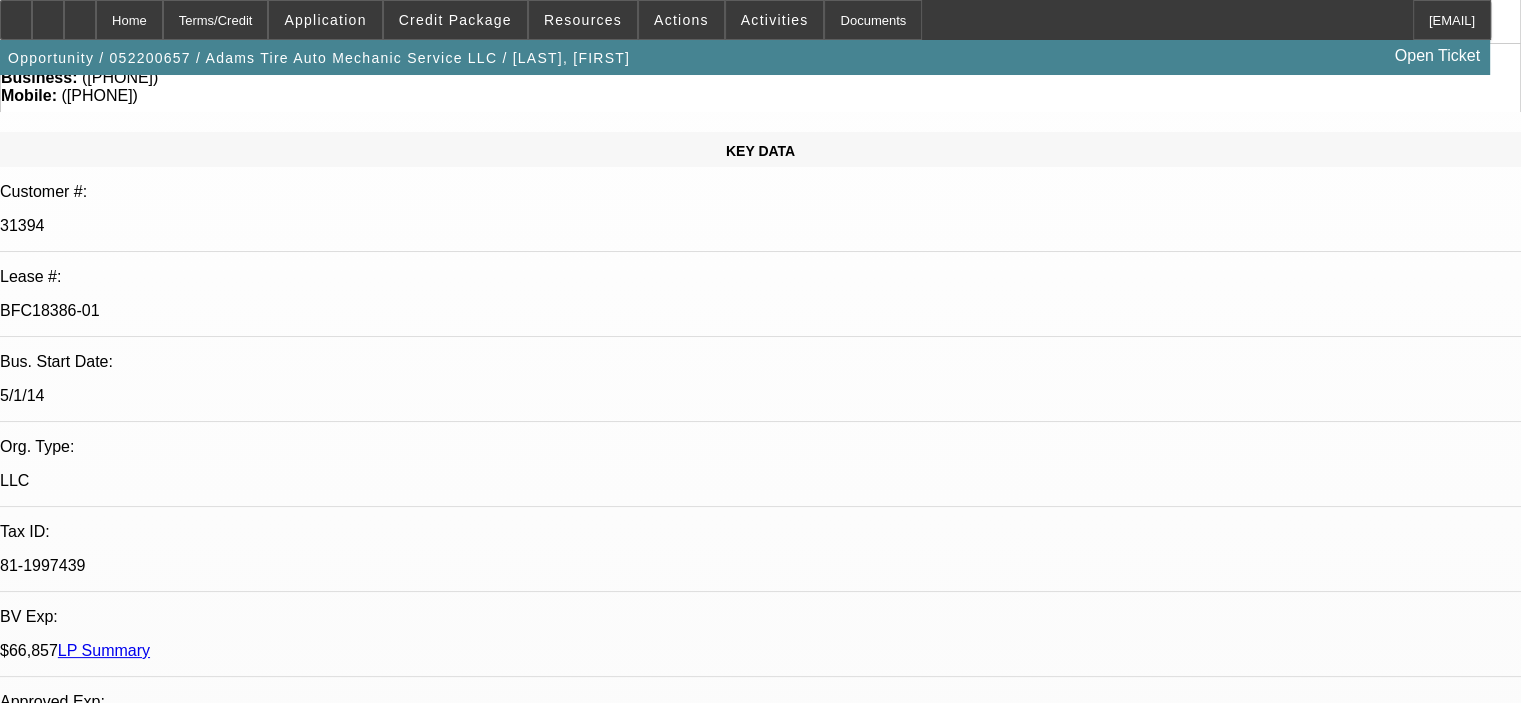 click on "LP Summary" at bounding box center (104, 650) 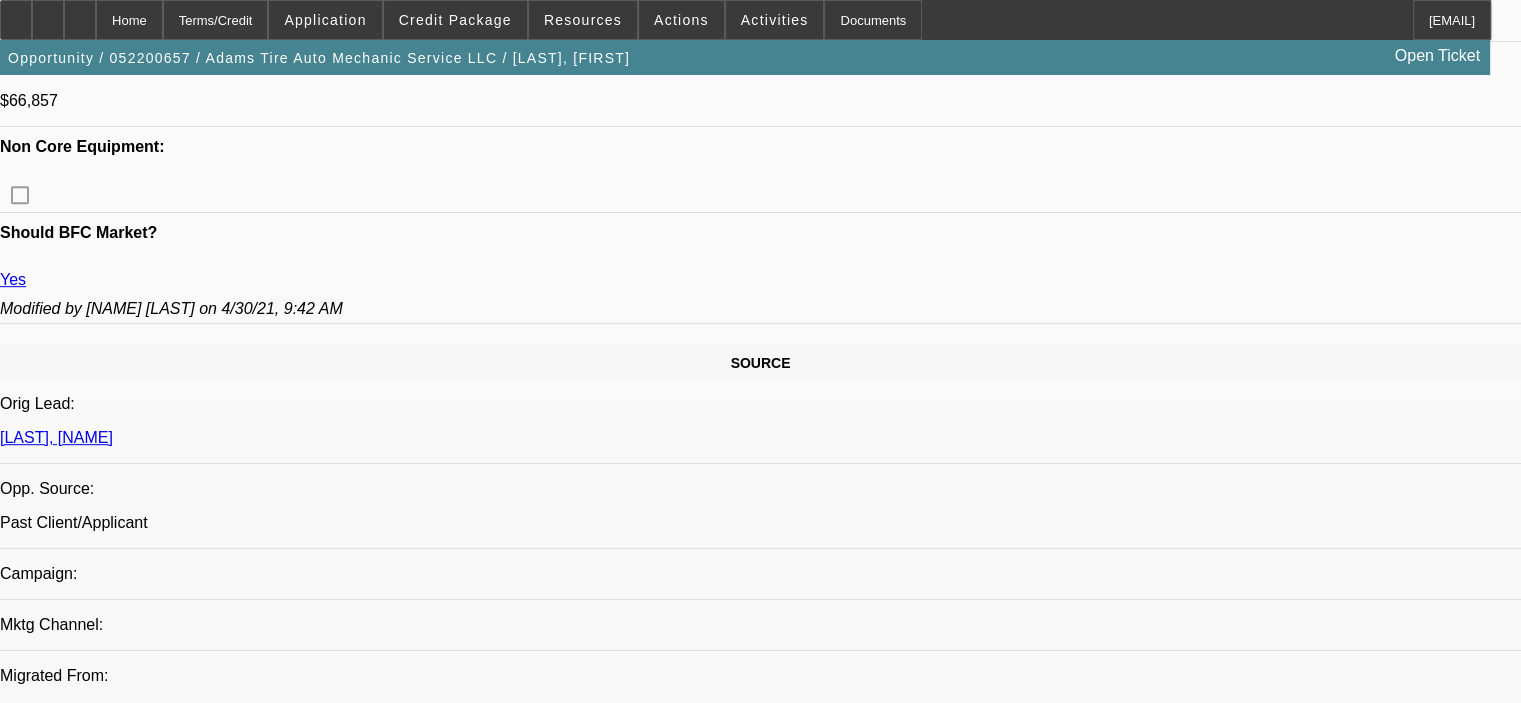 scroll, scrollTop: 1000, scrollLeft: 0, axis: vertical 